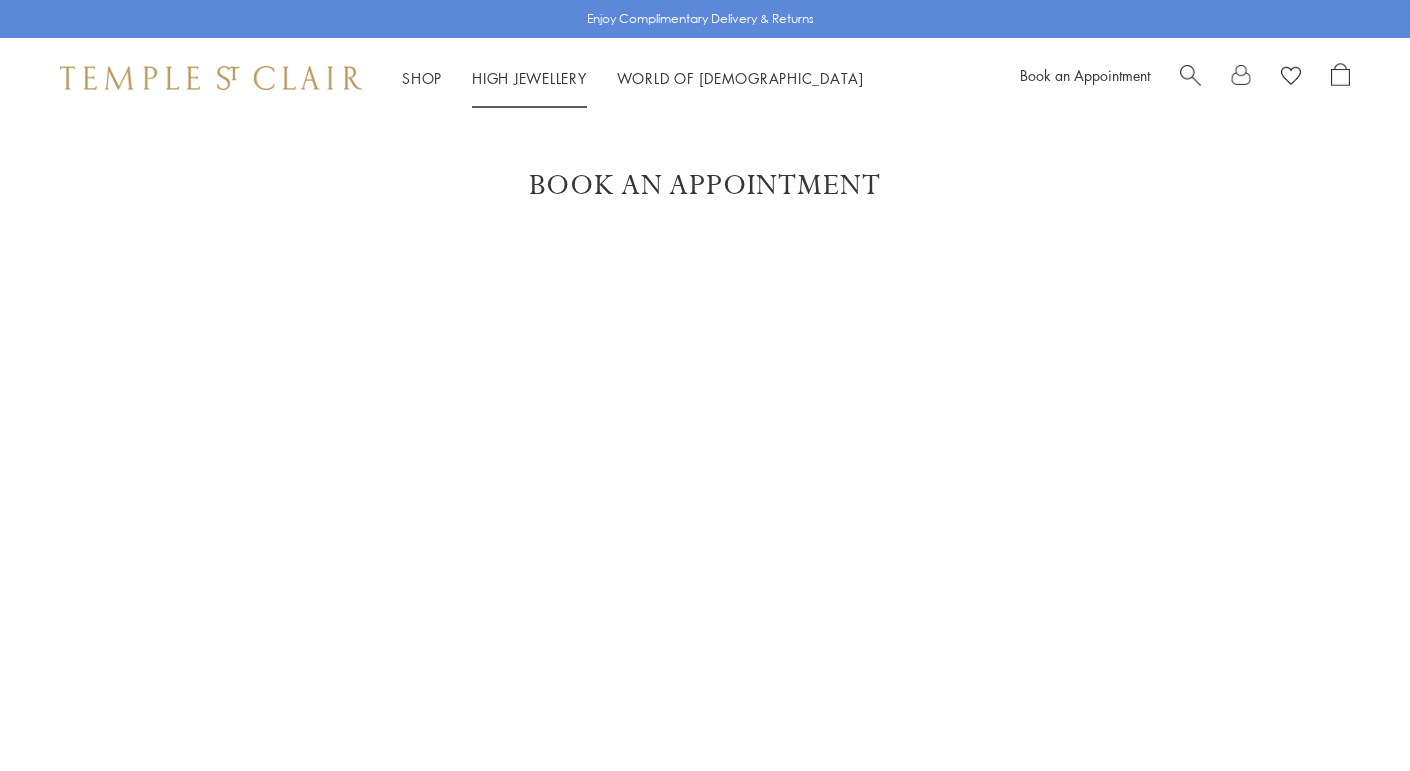scroll, scrollTop: 0, scrollLeft: 0, axis: both 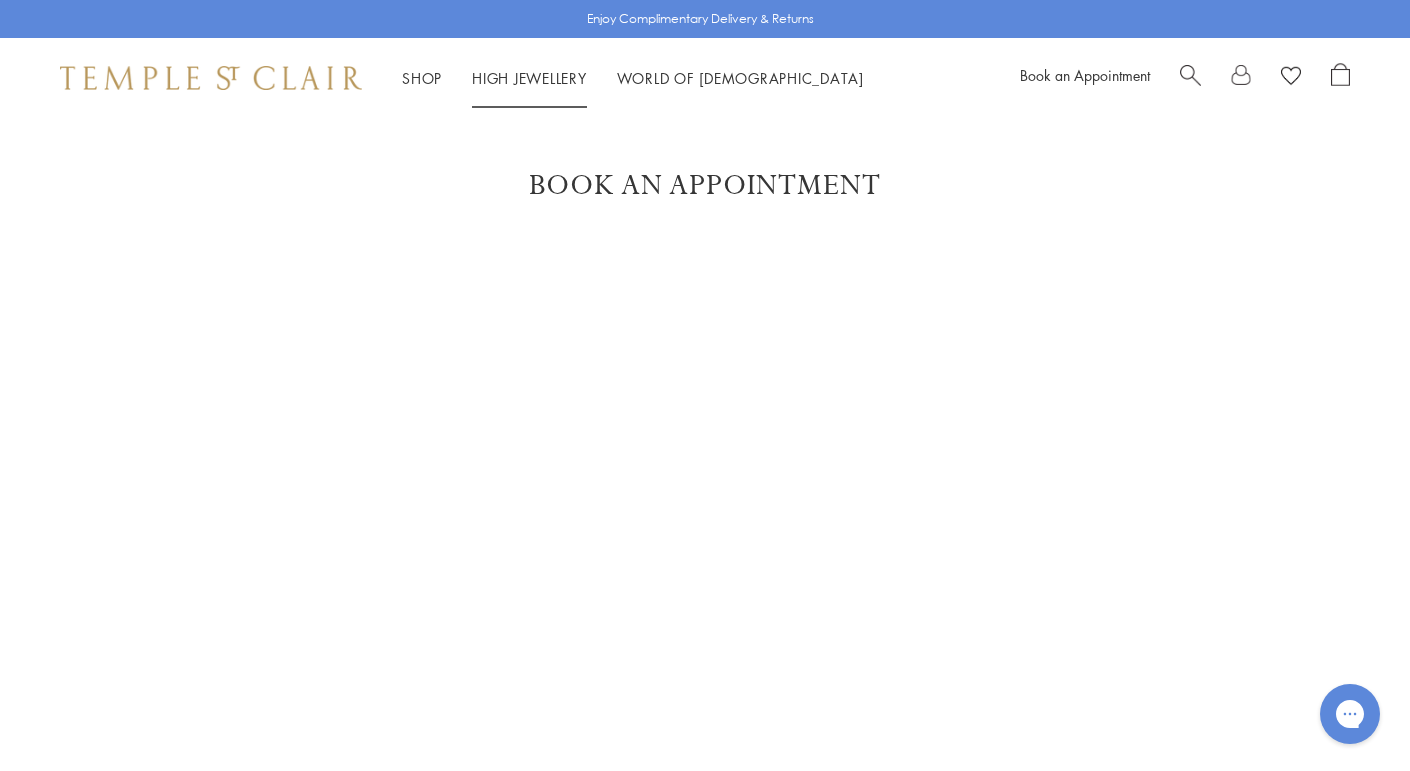 click on "High Jewellery High Jewellery" at bounding box center (529, 78) 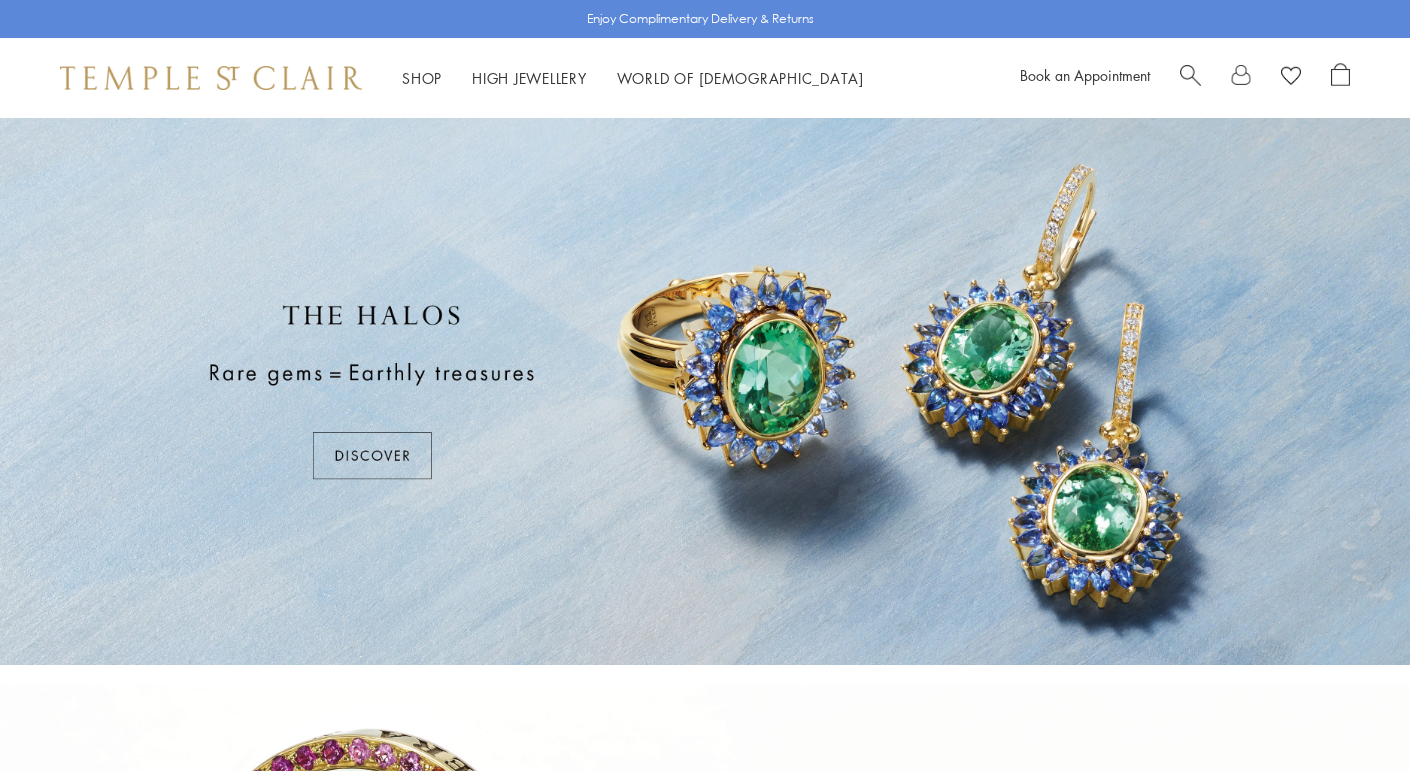 scroll, scrollTop: 0, scrollLeft: 0, axis: both 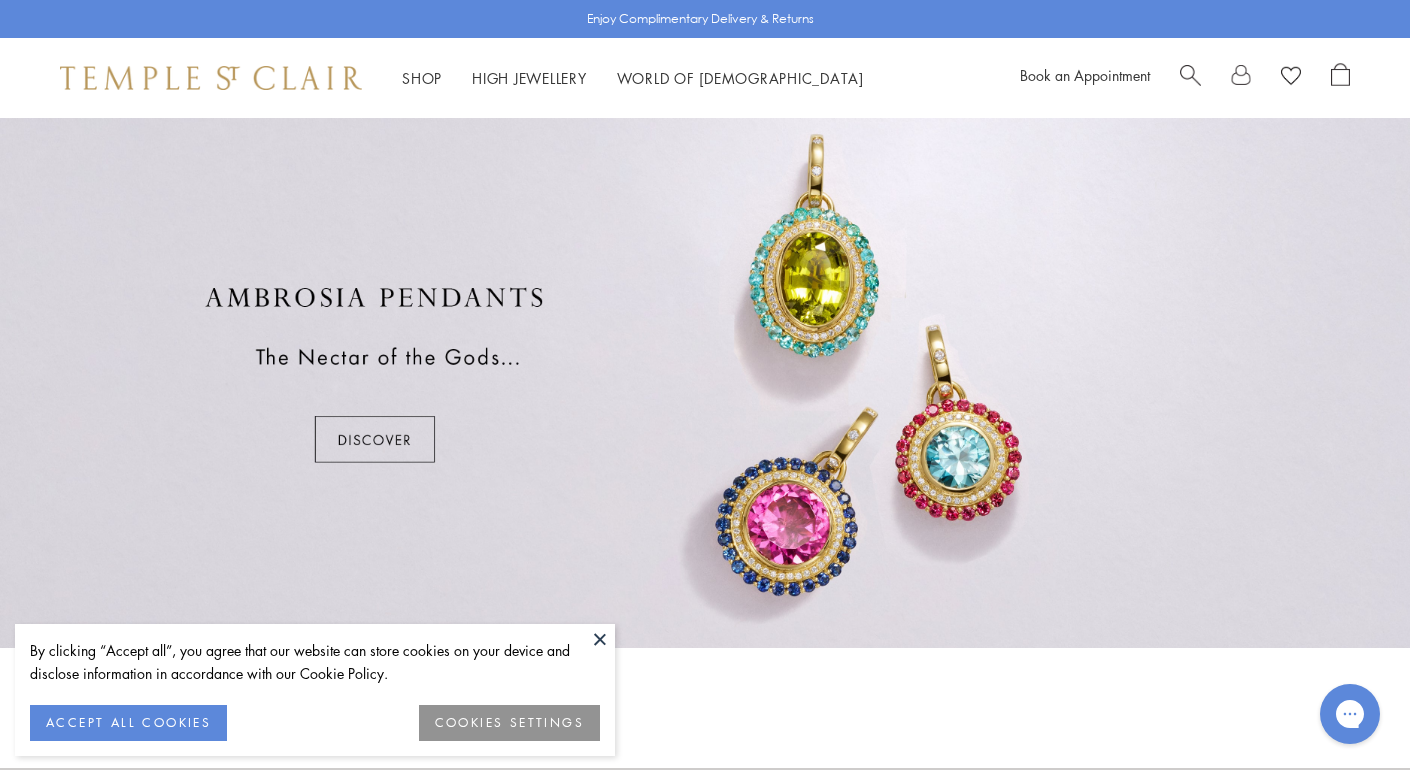 click on "ACCEPT ALL COOKIES" at bounding box center [128, 723] 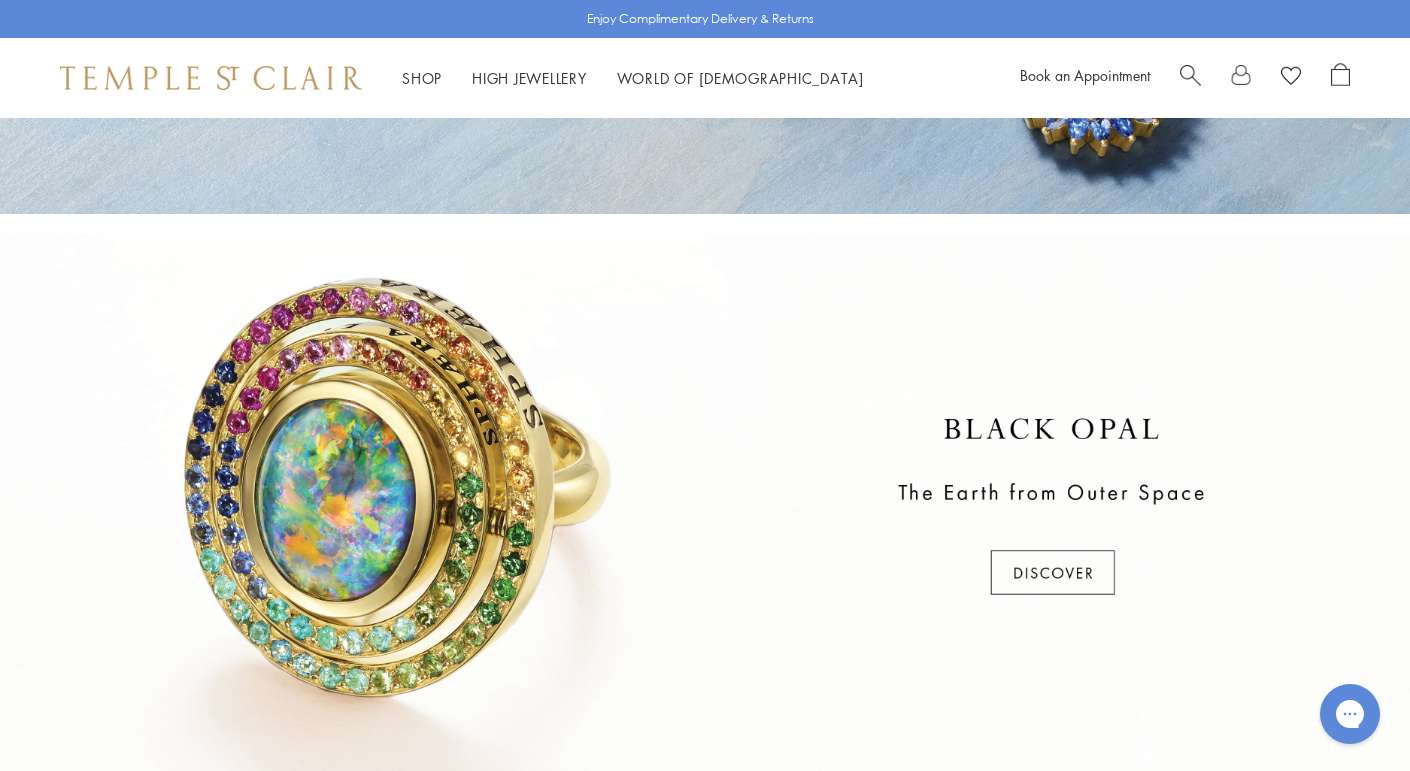 scroll, scrollTop: 0, scrollLeft: 0, axis: both 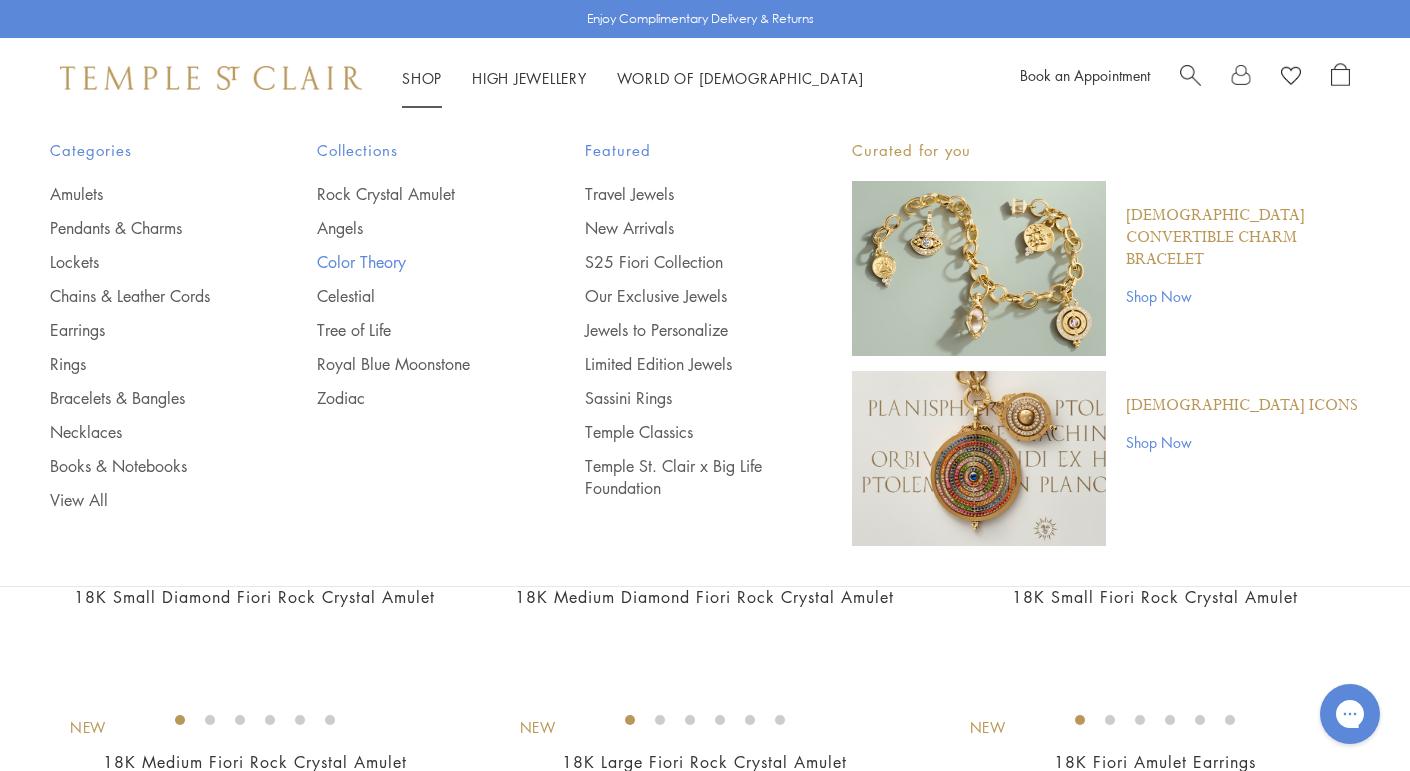 click on "Color Theory" at bounding box center (410, 262) 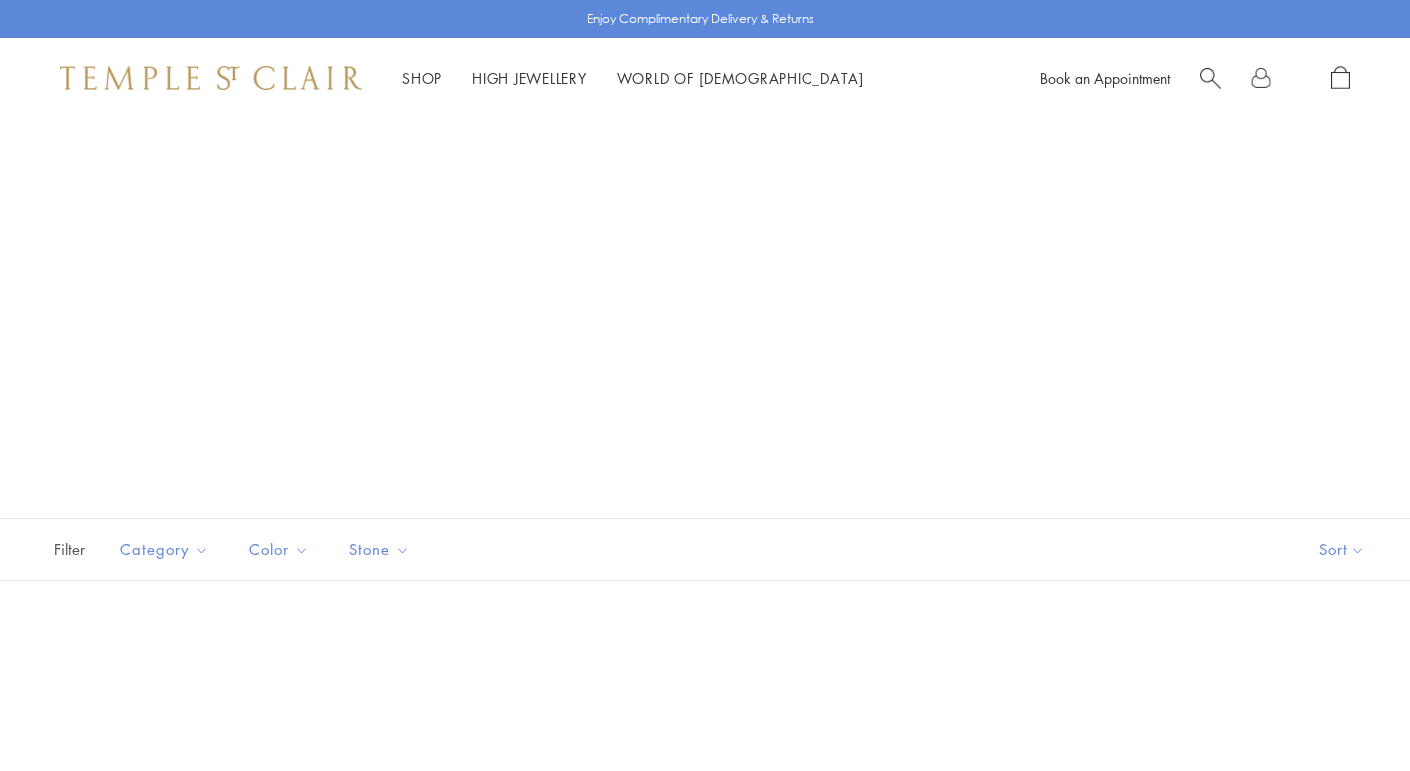scroll, scrollTop: 0, scrollLeft: 0, axis: both 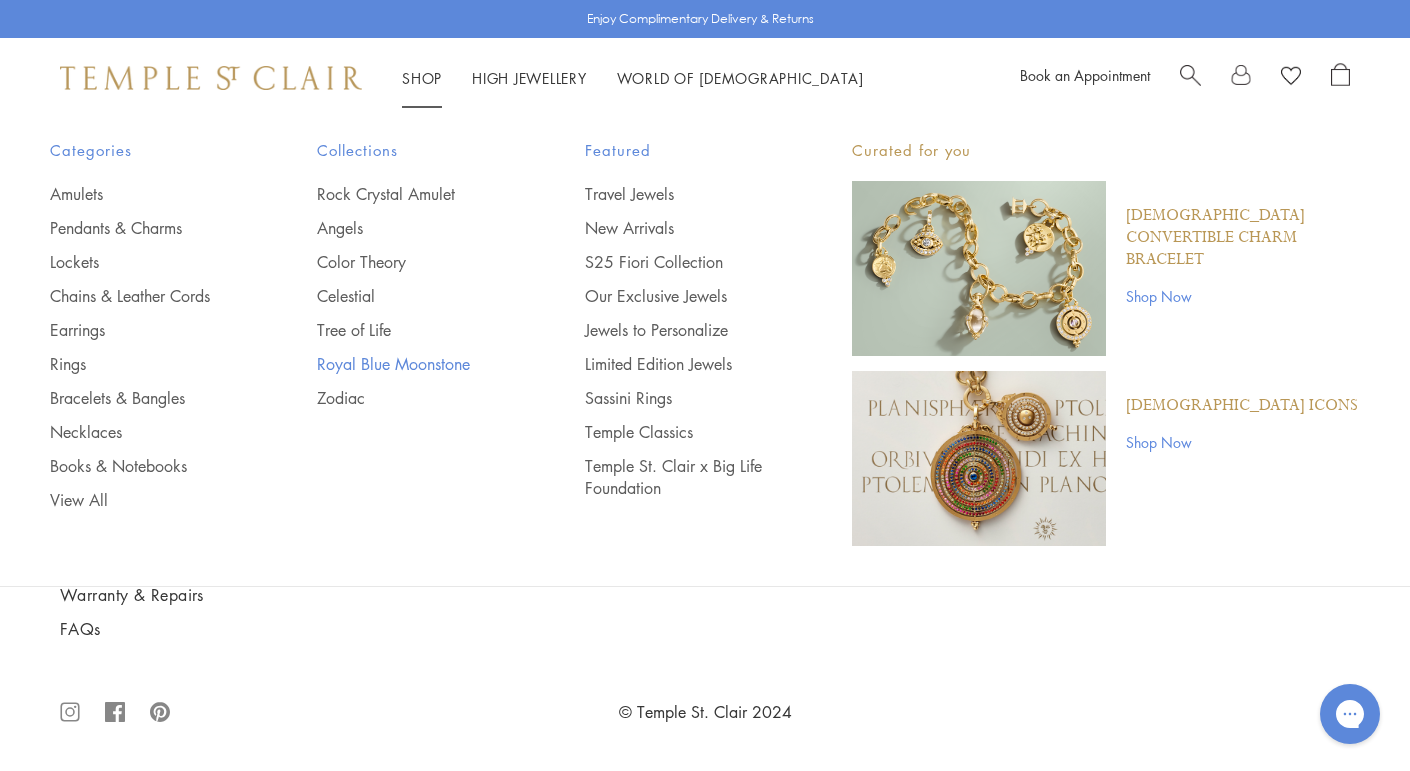 click on "Royal Blue Moonstone" at bounding box center (410, 364) 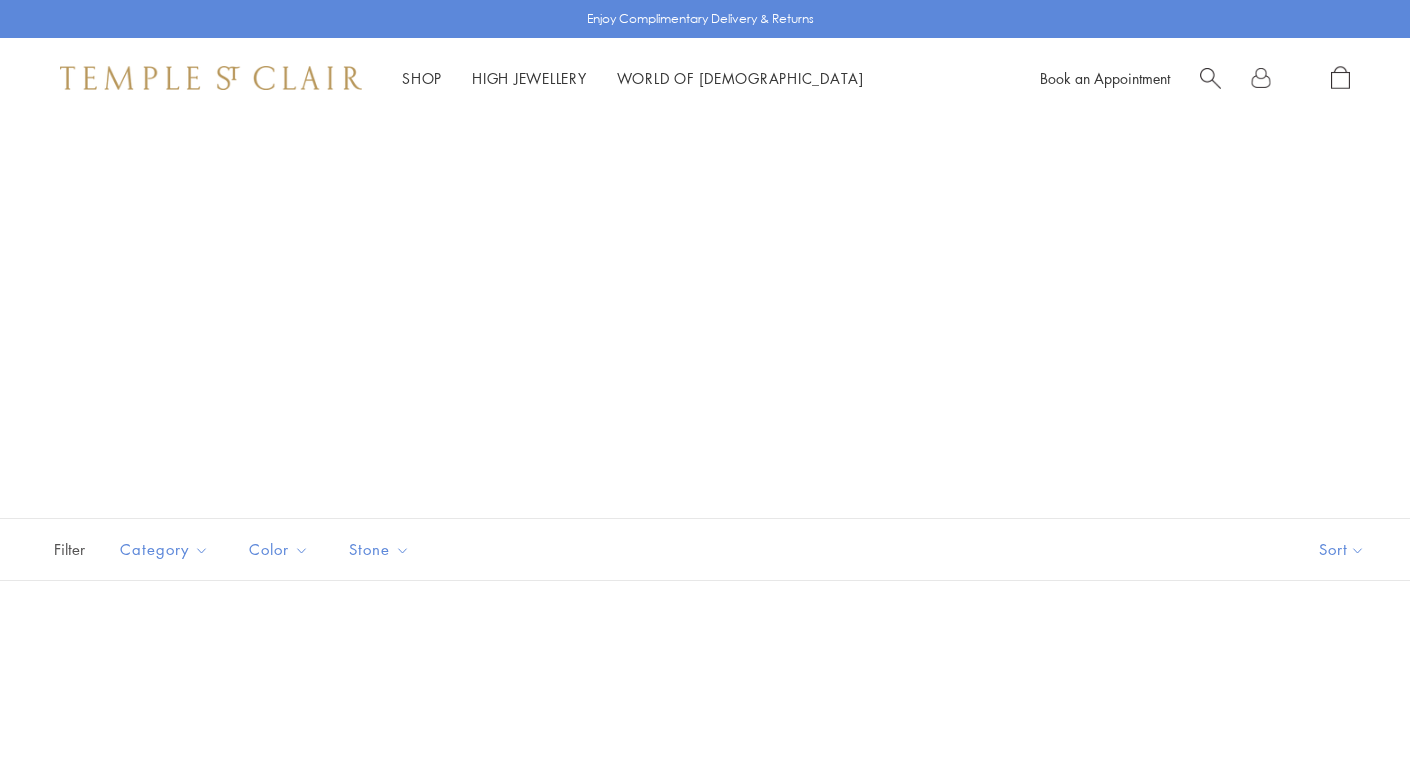 scroll, scrollTop: 0, scrollLeft: 0, axis: both 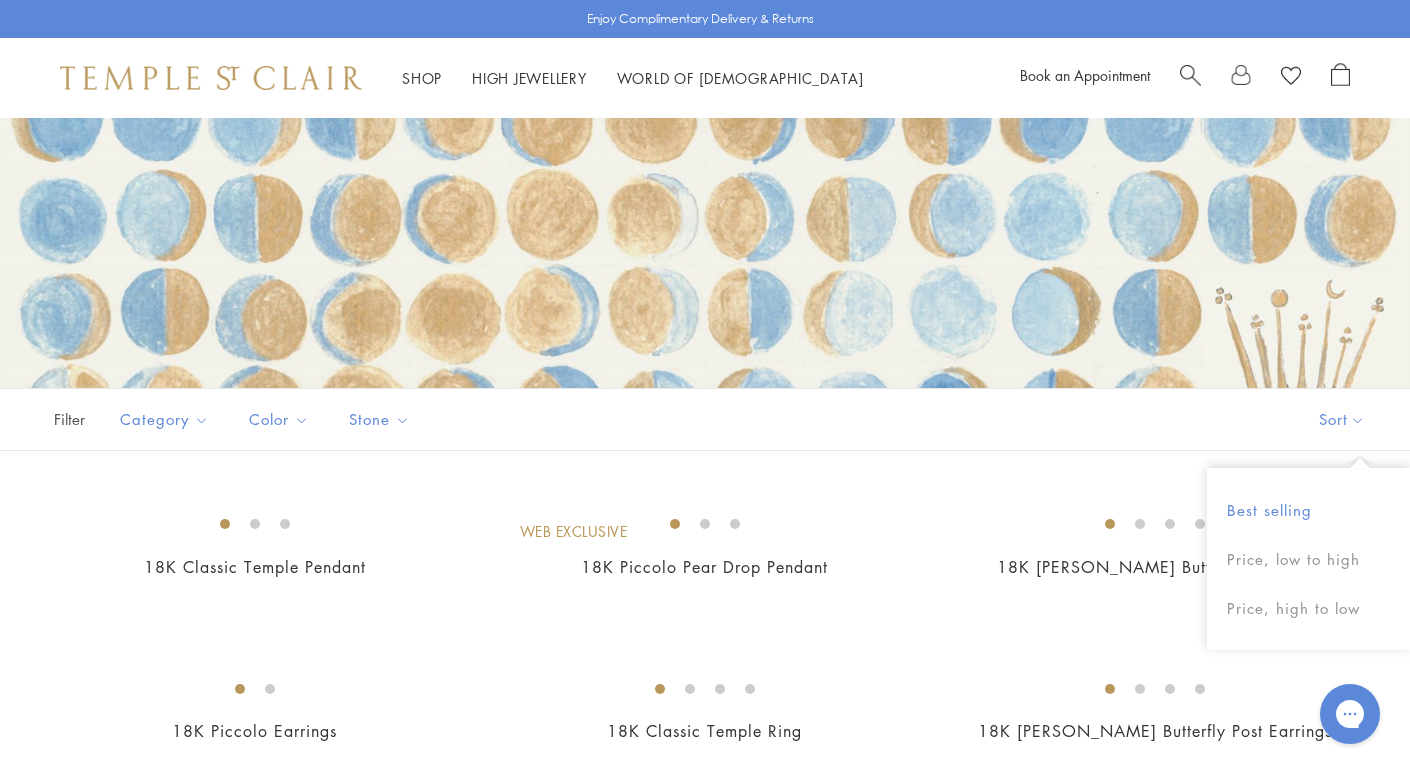 click on "Best selling" at bounding box center (1308, 510) 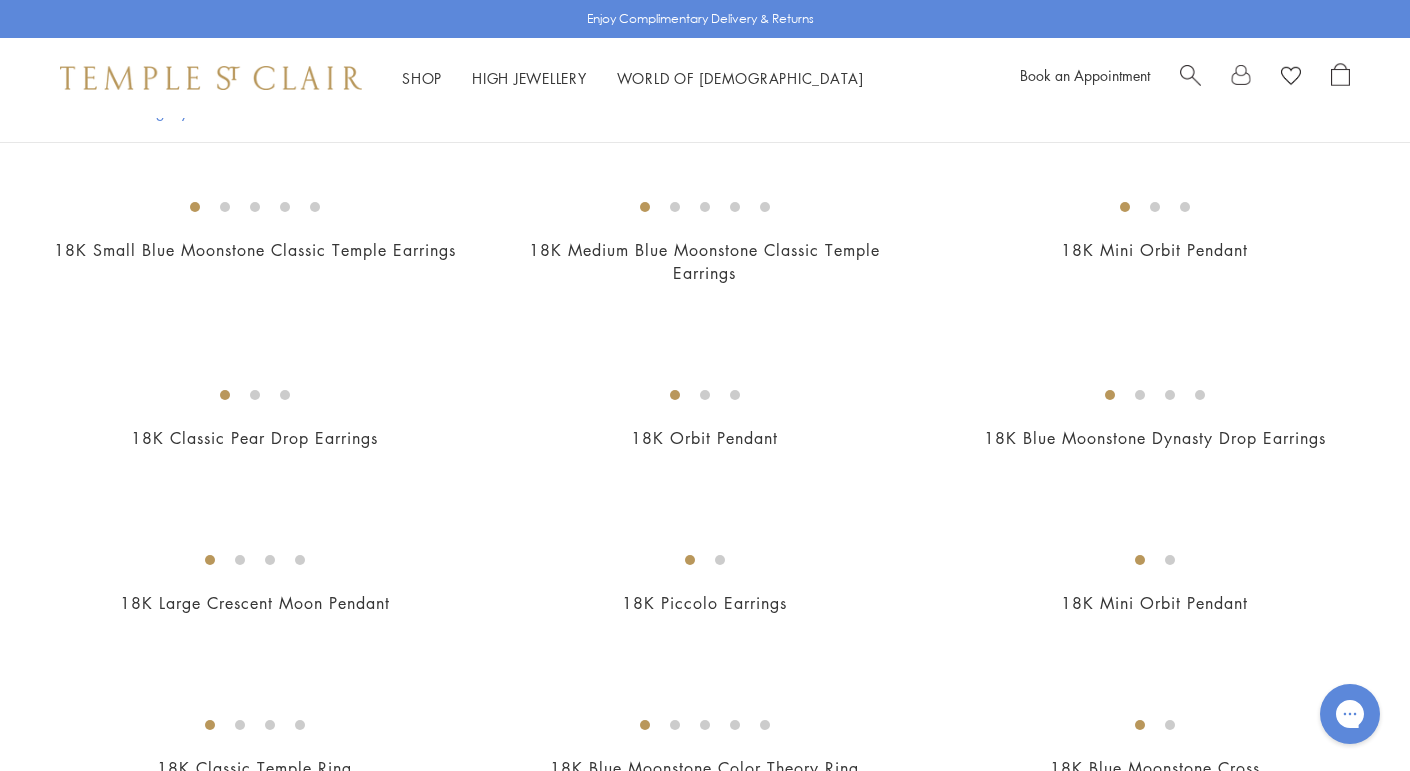 scroll, scrollTop: 1088, scrollLeft: 0, axis: vertical 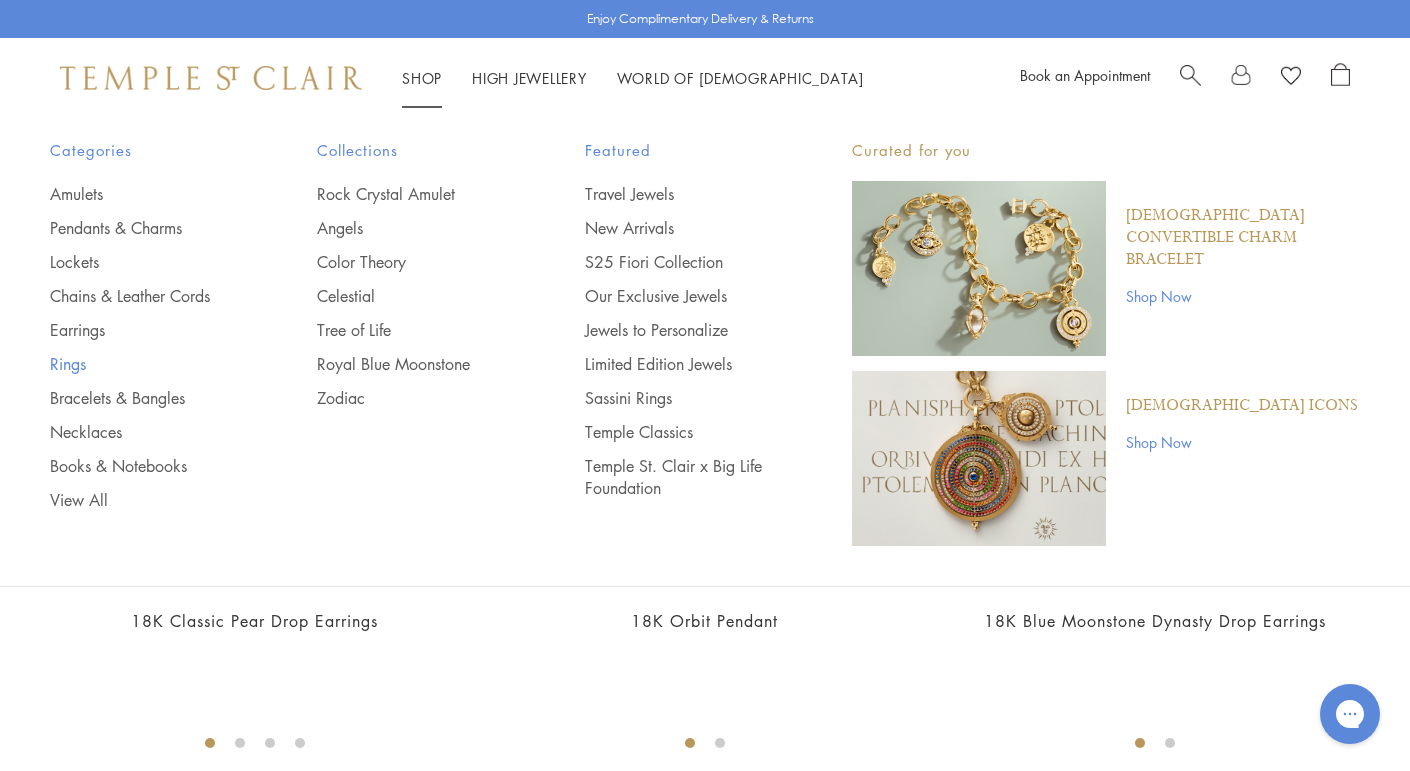click on "Rings" at bounding box center [143, 364] 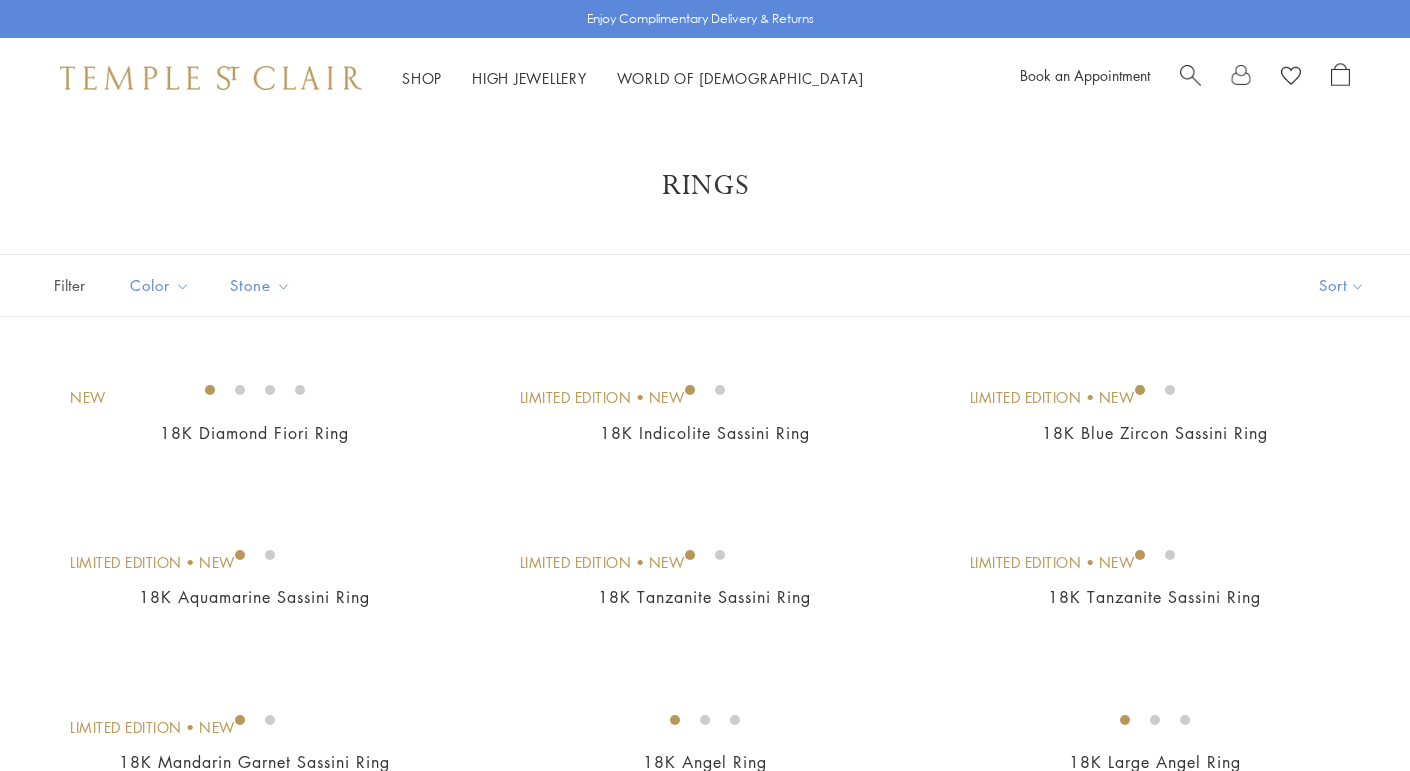 scroll, scrollTop: 48, scrollLeft: 0, axis: vertical 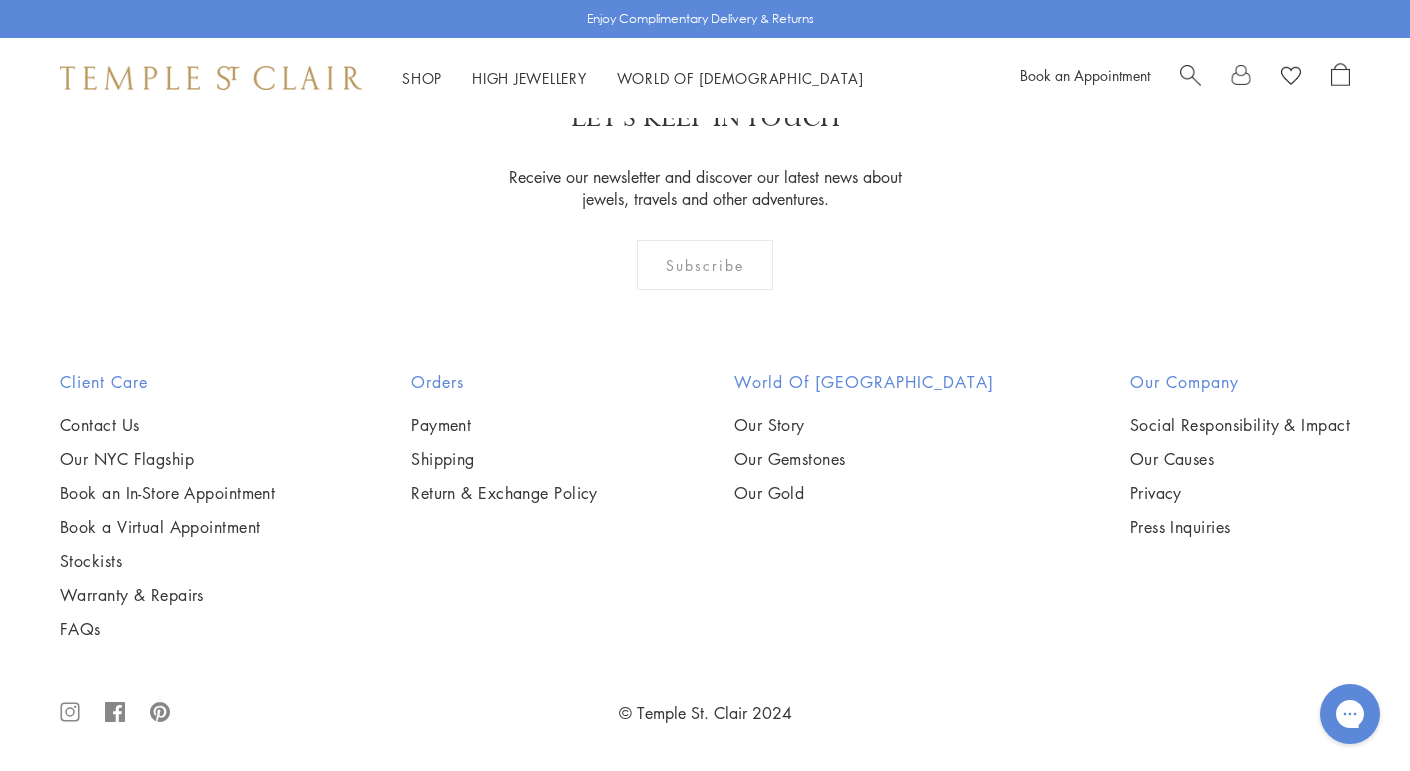 click at bounding box center (0, 0) 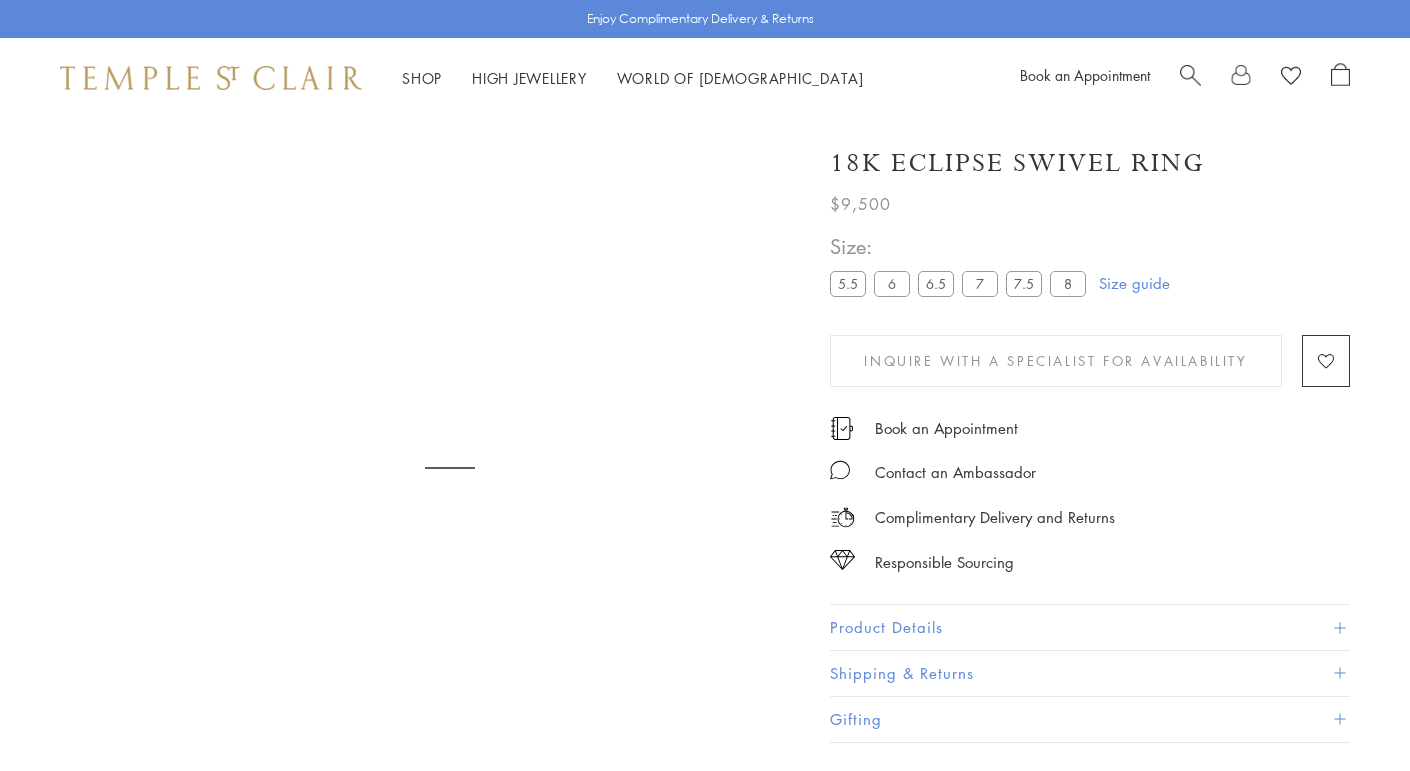 scroll, scrollTop: 0, scrollLeft: 0, axis: both 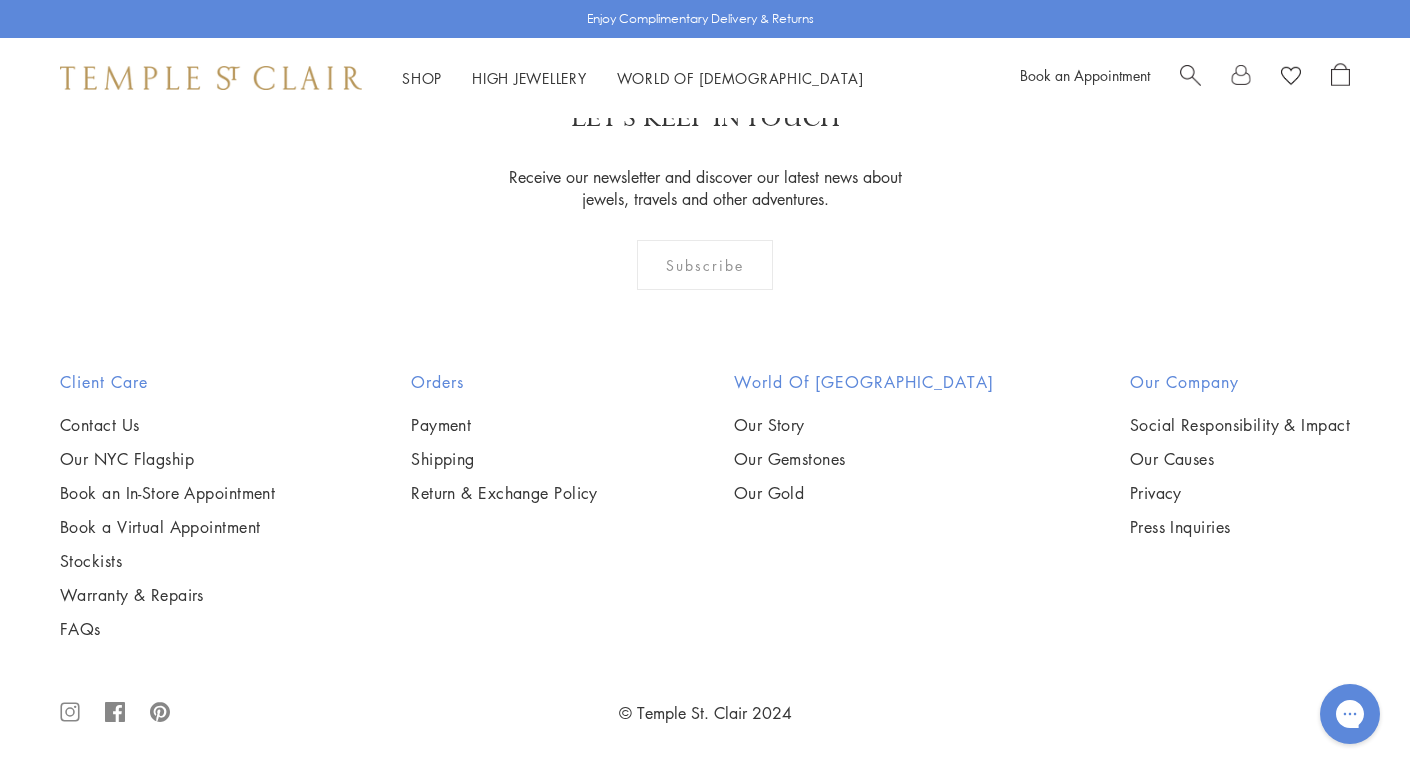 click on "2" at bounding box center [706, -59] 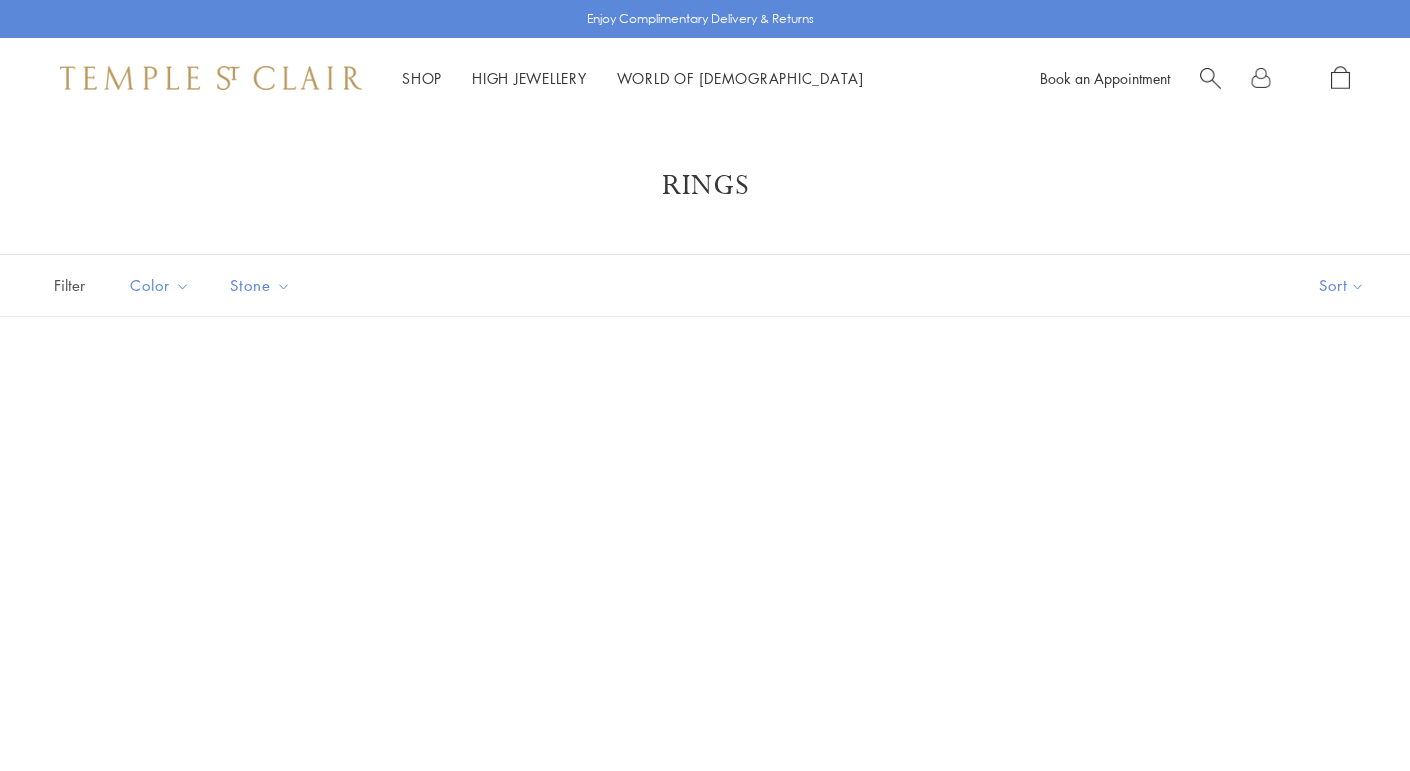 scroll, scrollTop: 0, scrollLeft: 0, axis: both 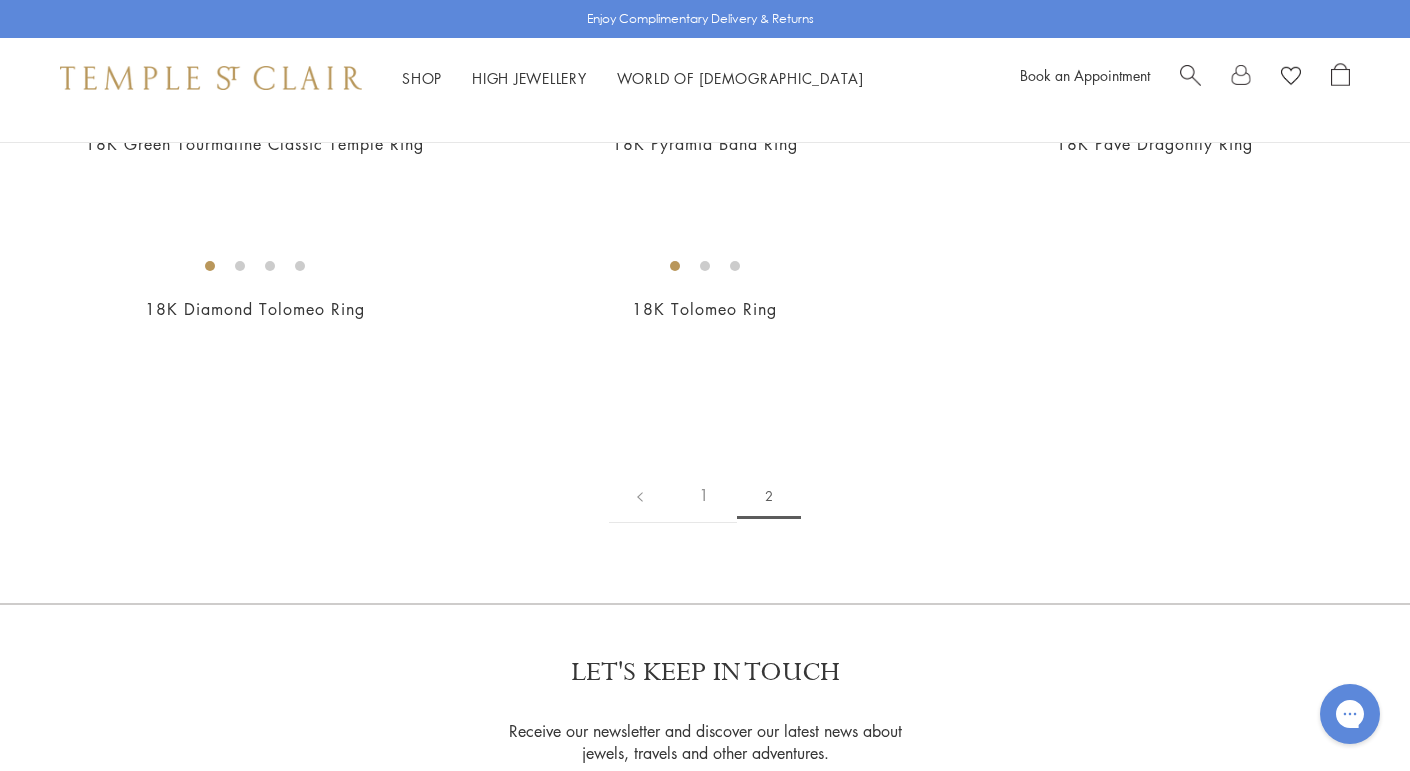 click at bounding box center [0, 0] 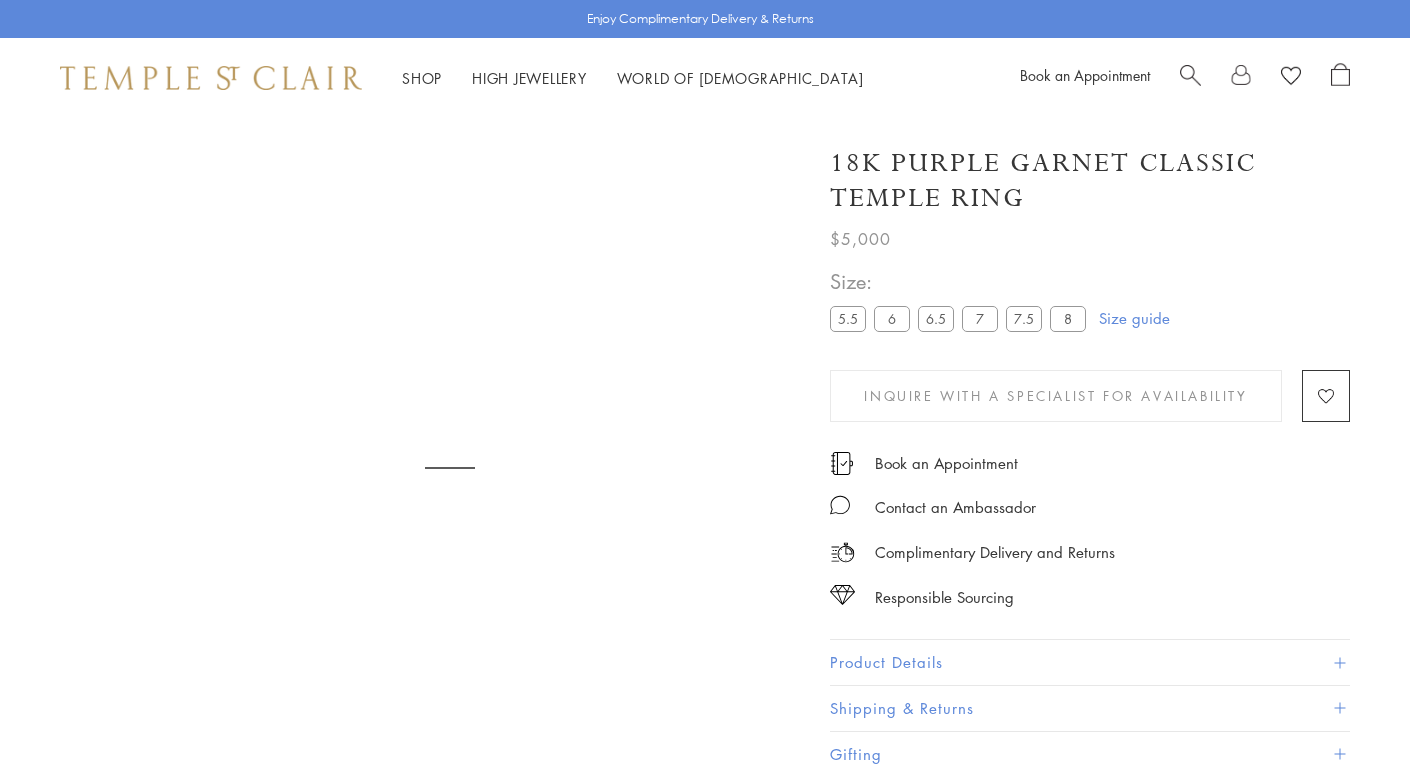 scroll, scrollTop: 0, scrollLeft: 0, axis: both 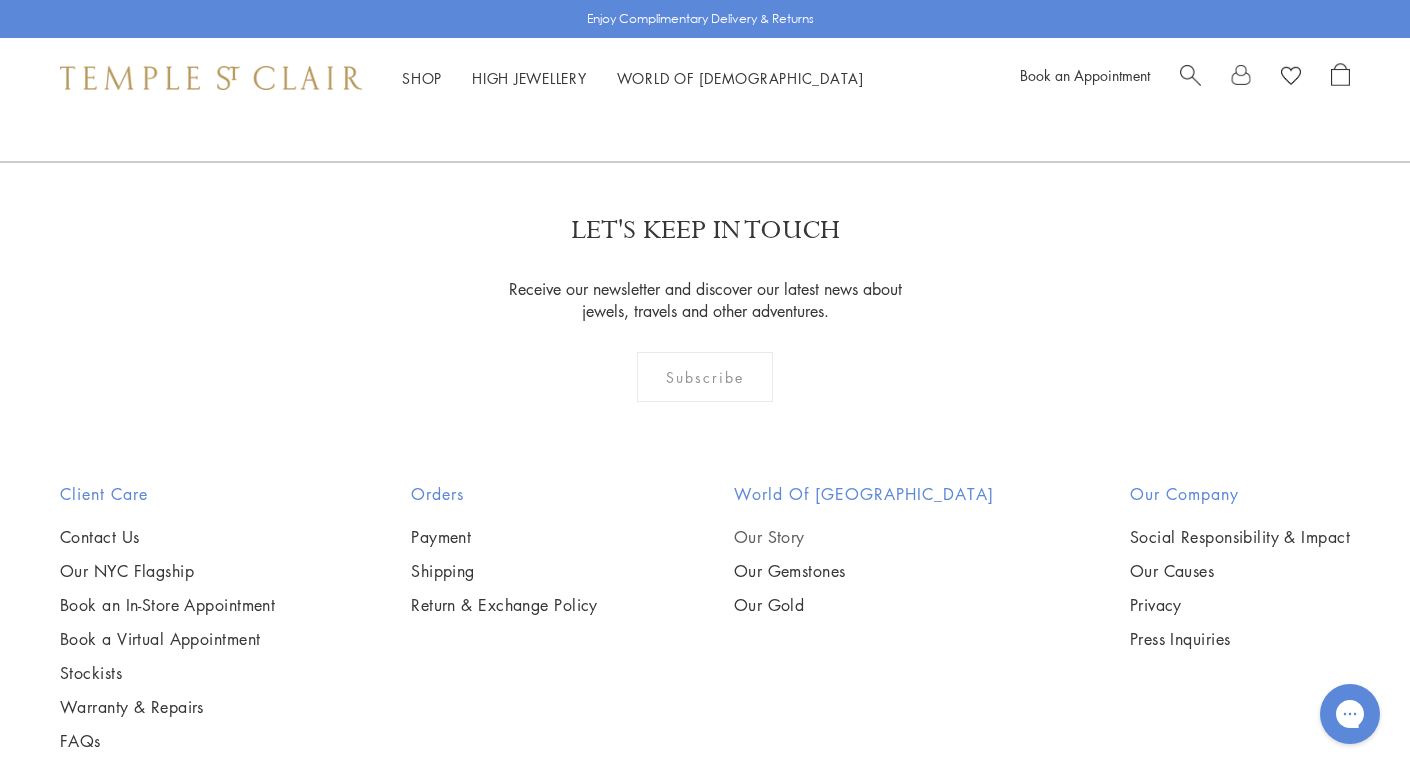 click on "Our Story" at bounding box center (864, 537) 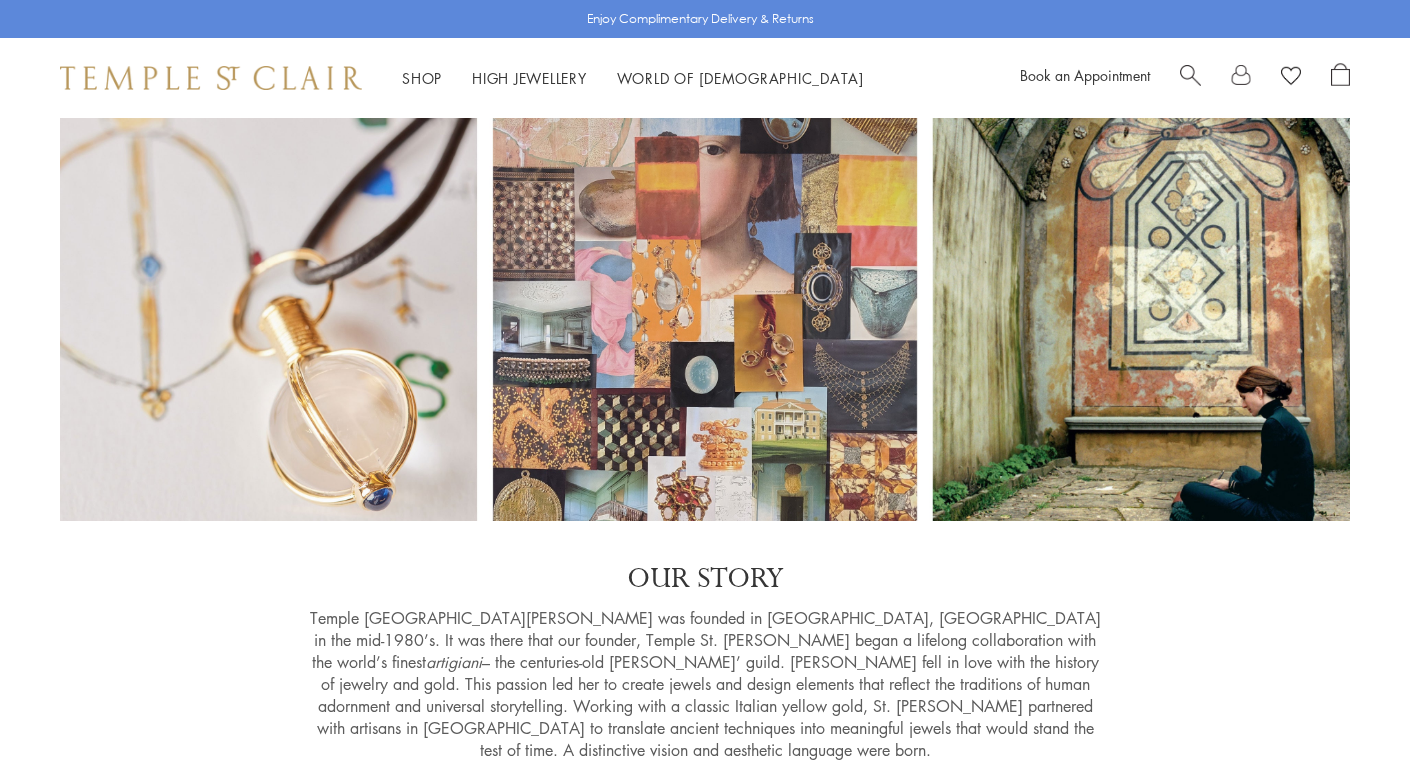 scroll, scrollTop: 0, scrollLeft: 0, axis: both 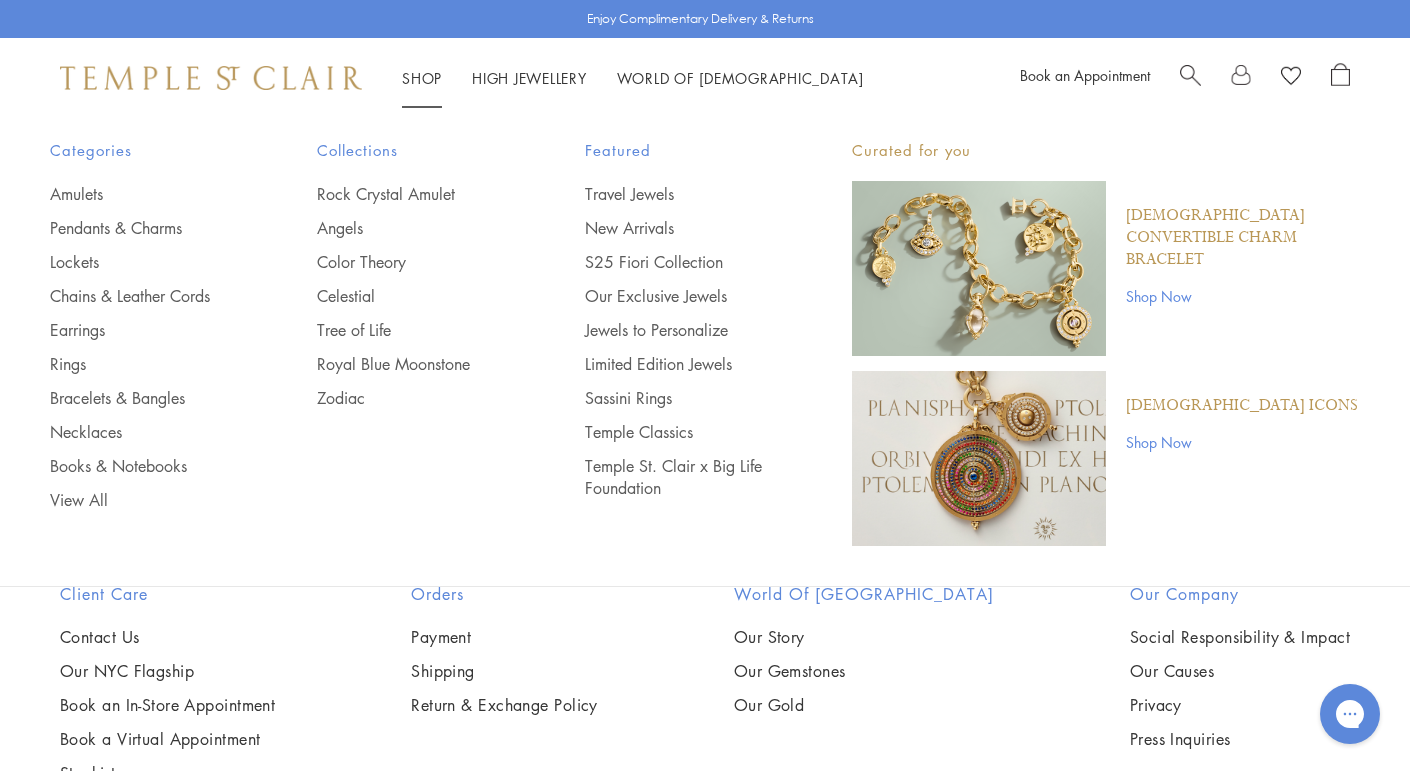 click on "Shop Shop" at bounding box center (422, 78) 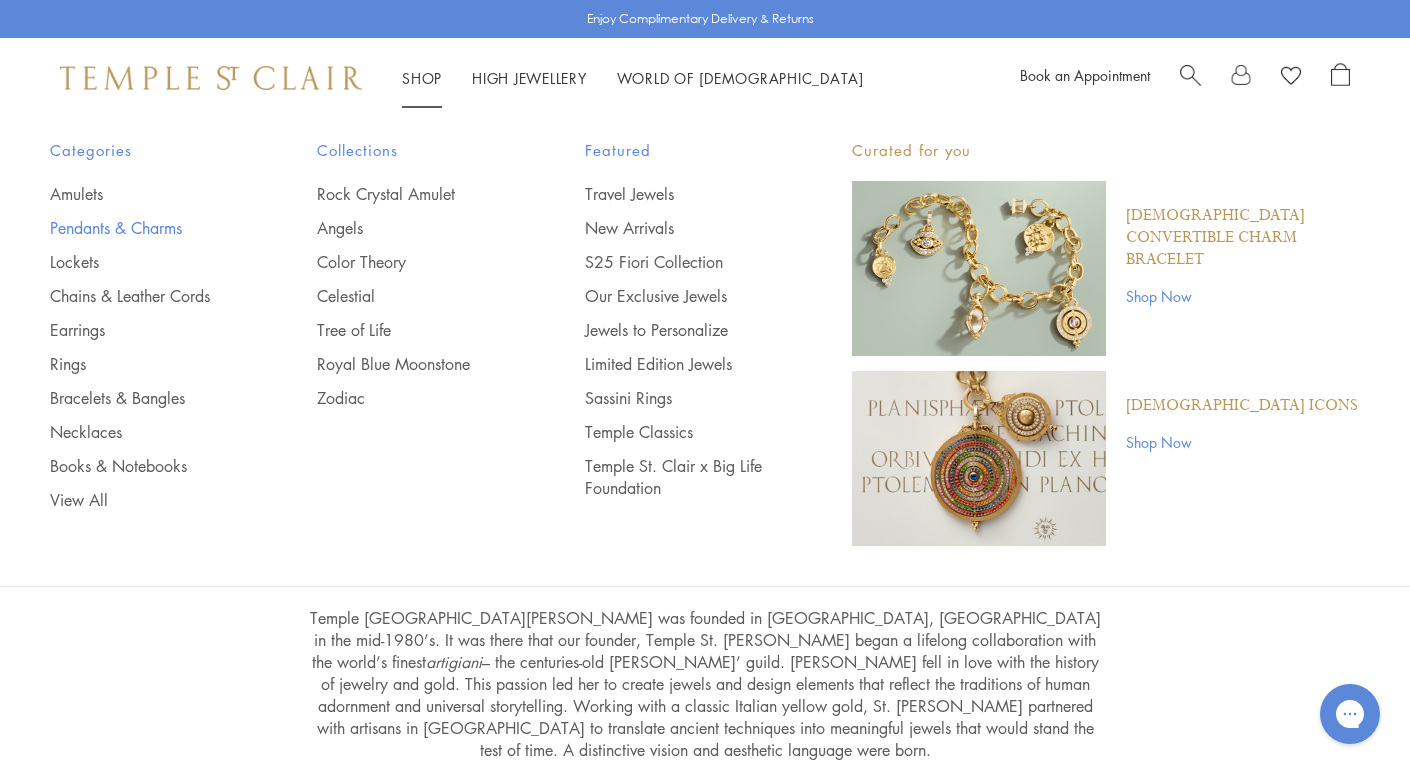 click on "Pendants & Charms" at bounding box center [143, 228] 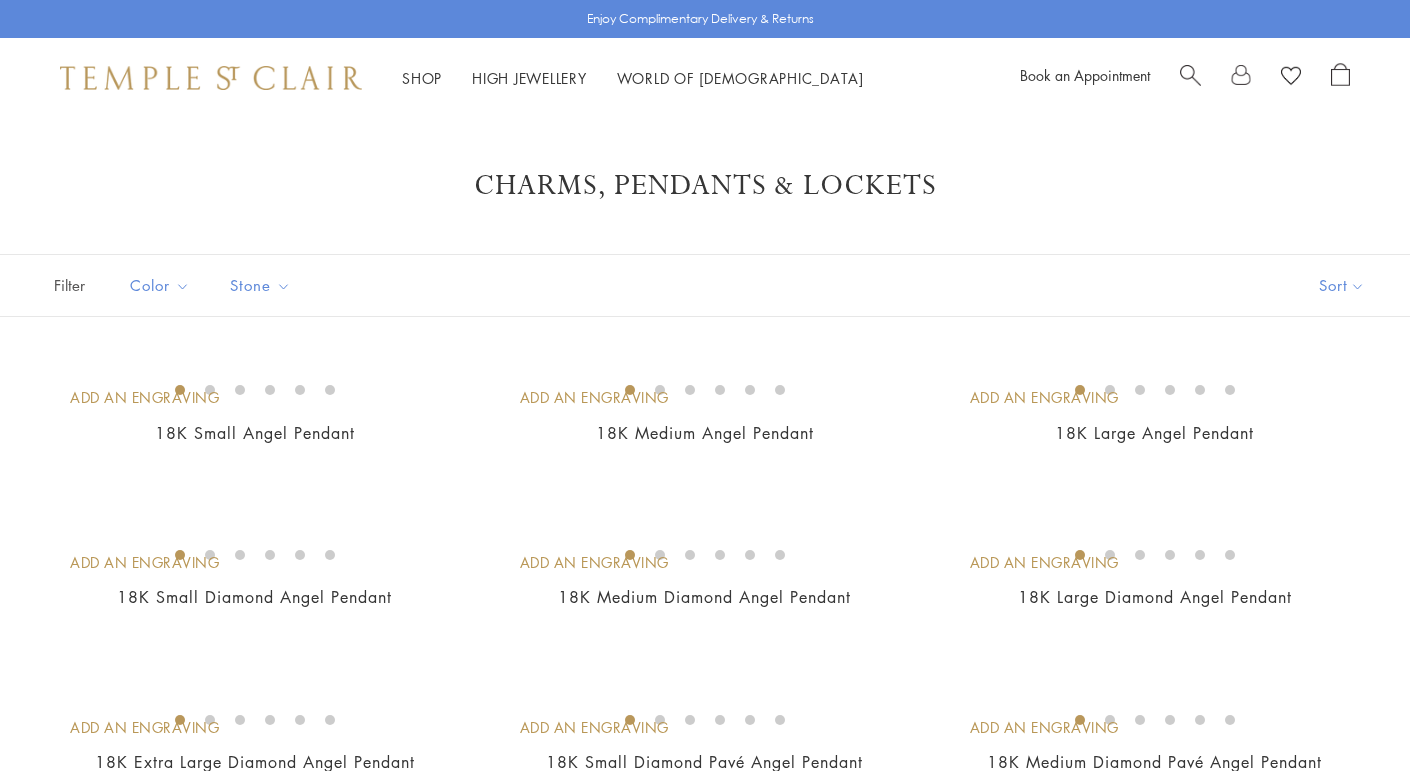 scroll, scrollTop: 4, scrollLeft: 0, axis: vertical 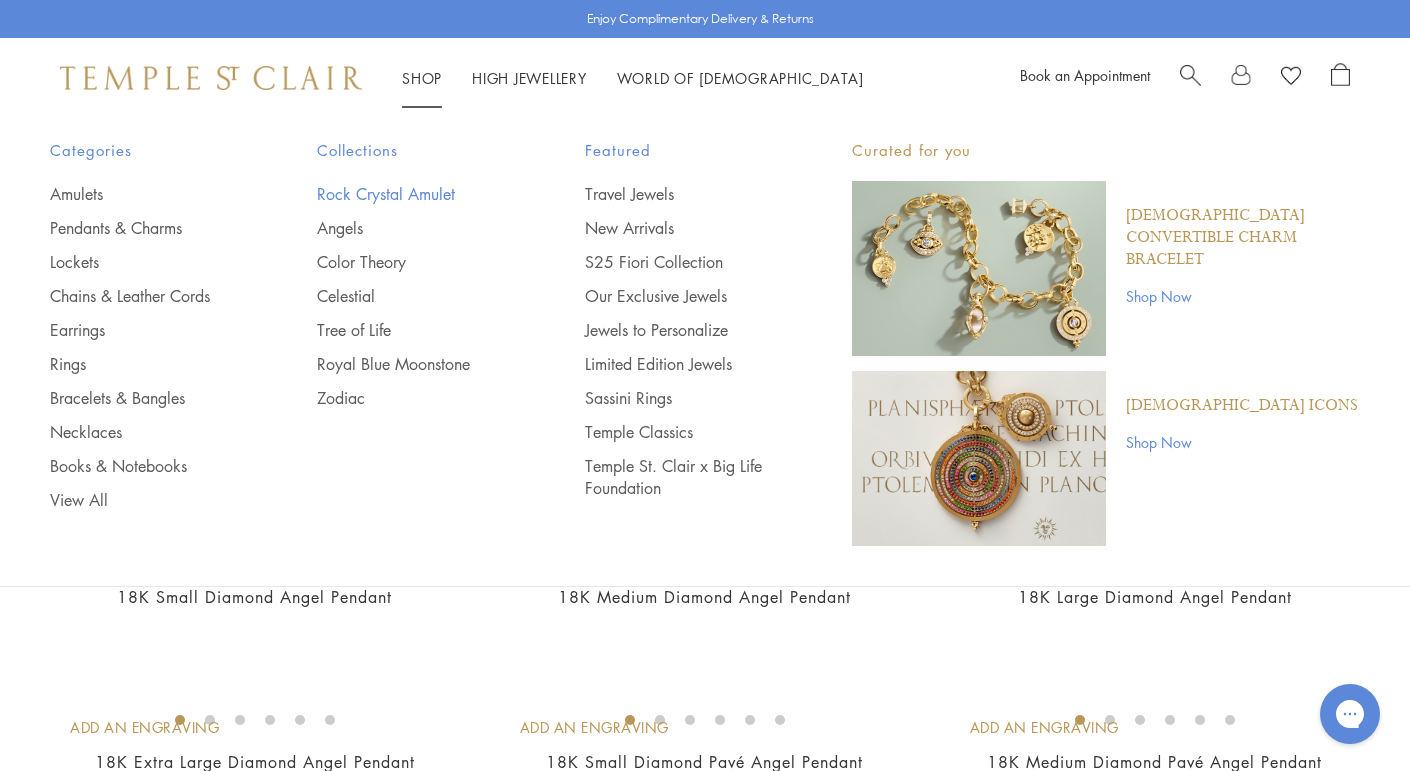click on "Rock Crystal Amulet" at bounding box center [410, 194] 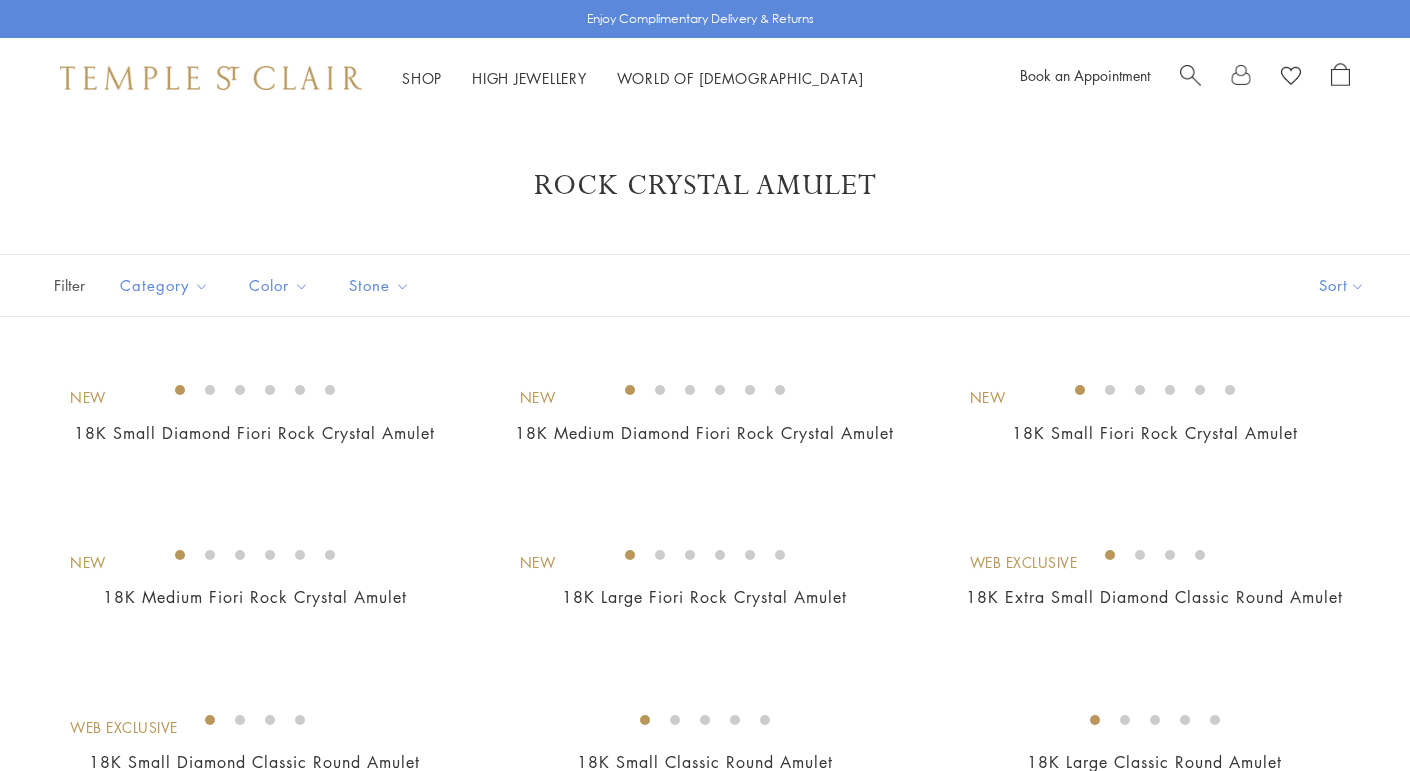 scroll, scrollTop: 17, scrollLeft: 0, axis: vertical 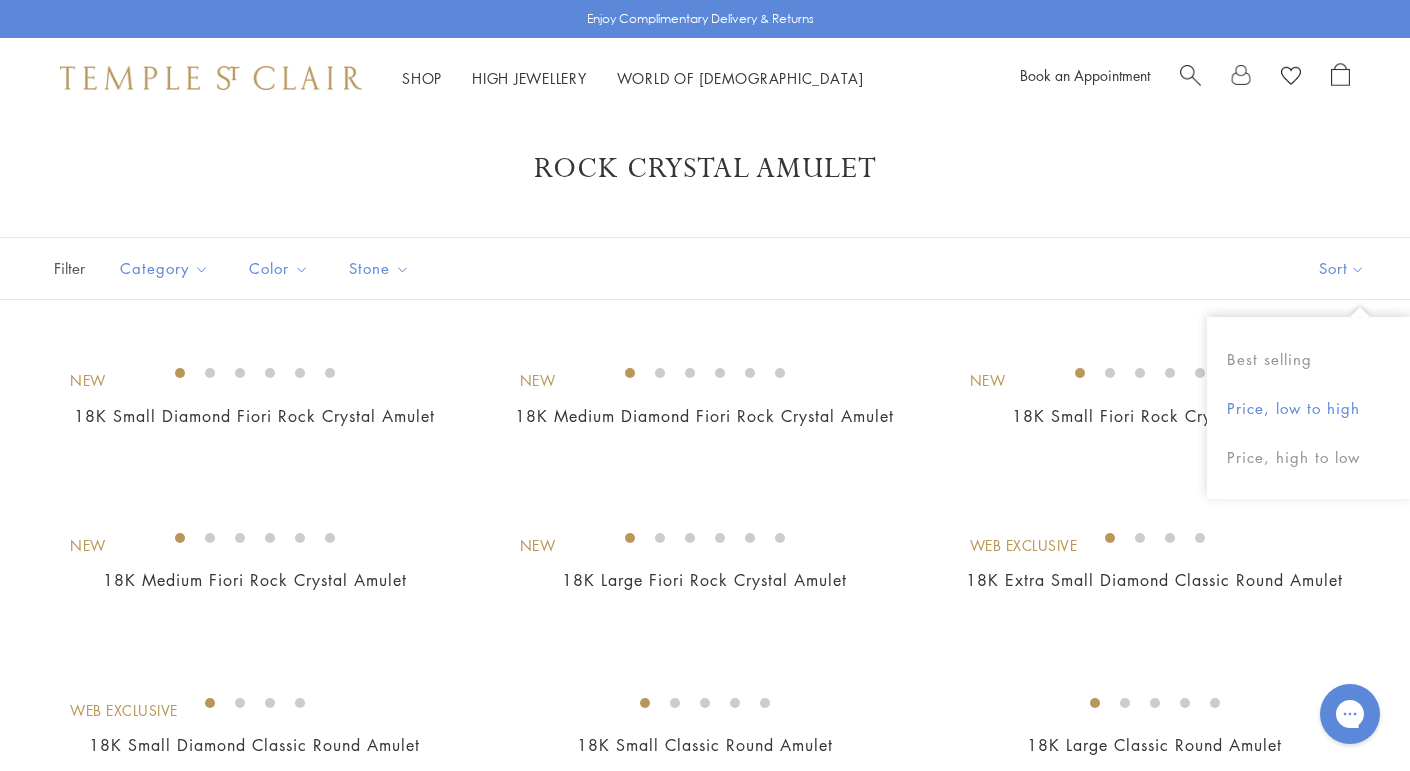 click on "Price, low to high" at bounding box center (1308, 408) 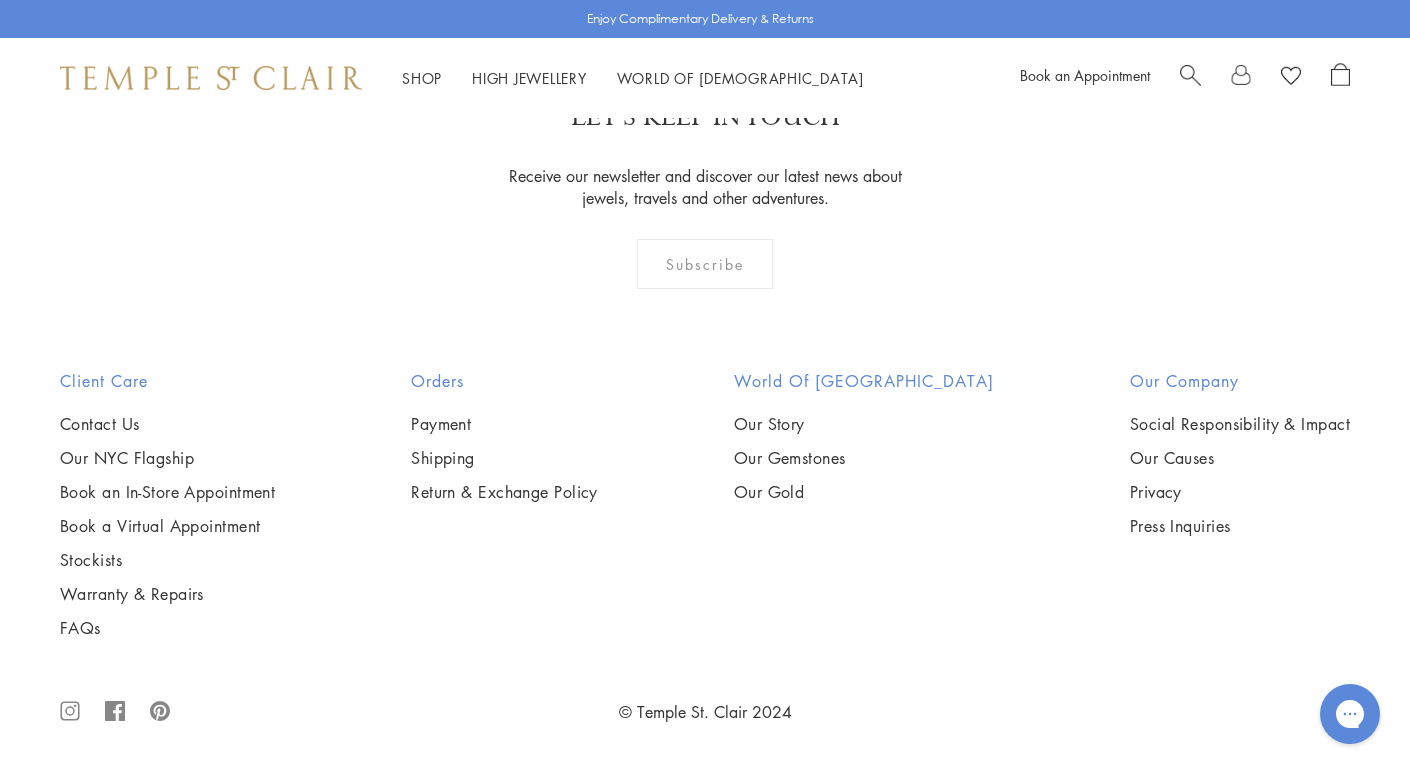 scroll, scrollTop: 5203, scrollLeft: 0, axis: vertical 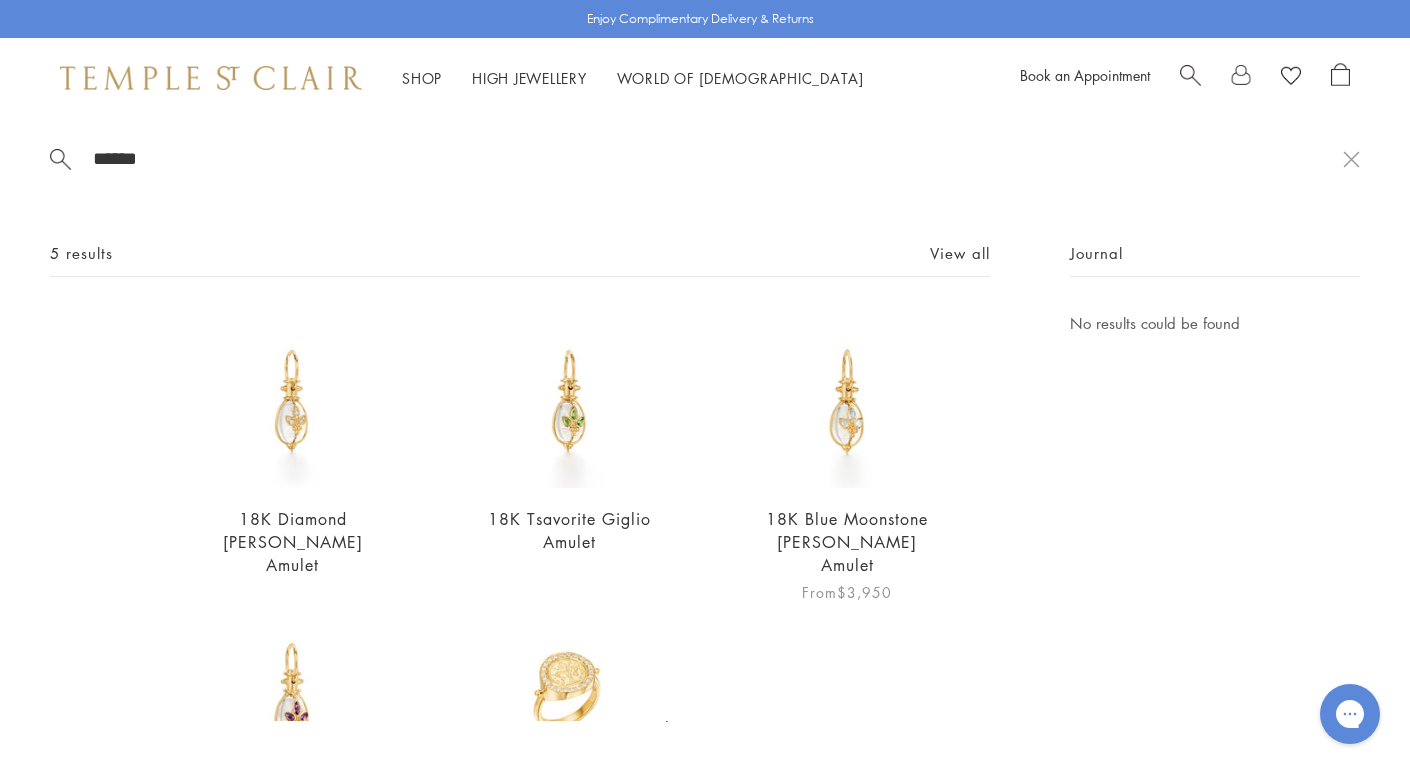 type on "******" 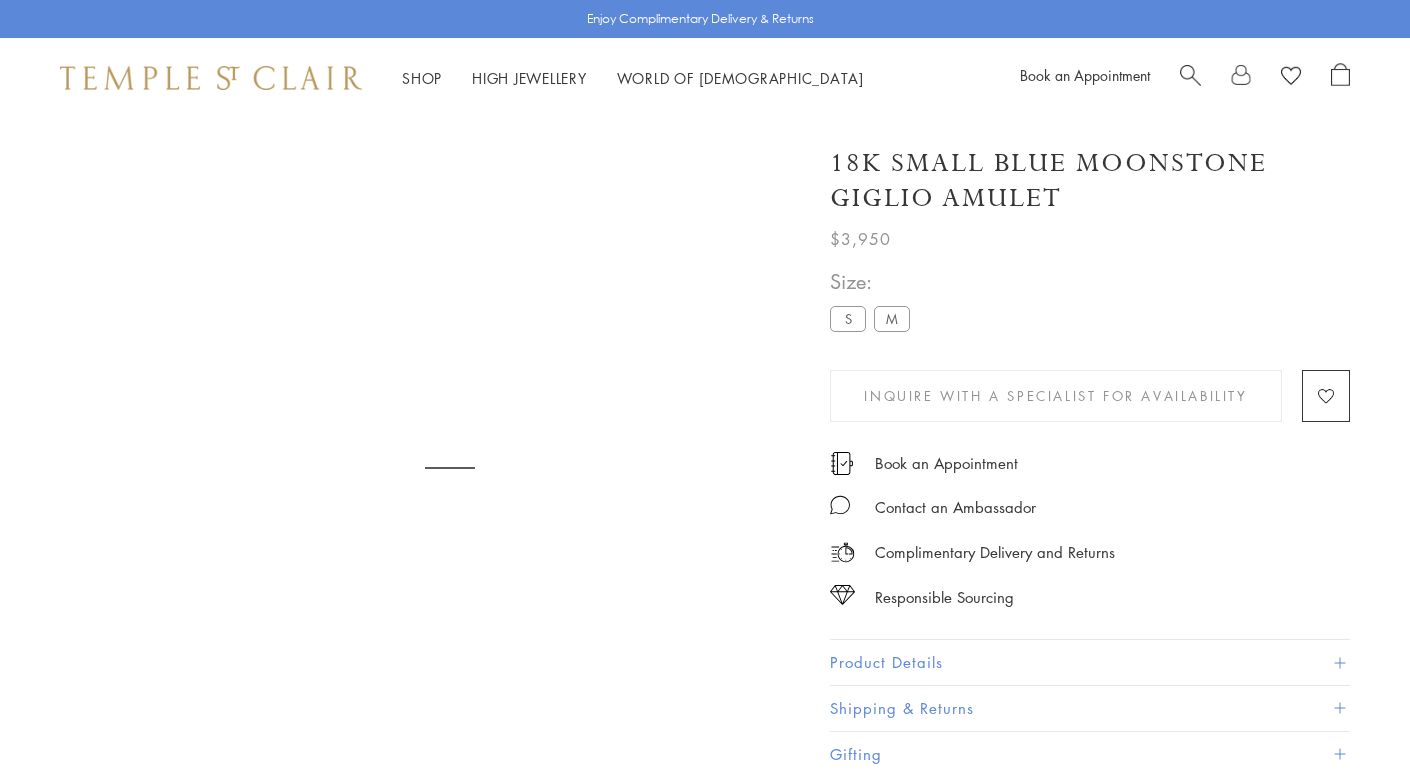 scroll, scrollTop: 0, scrollLeft: 0, axis: both 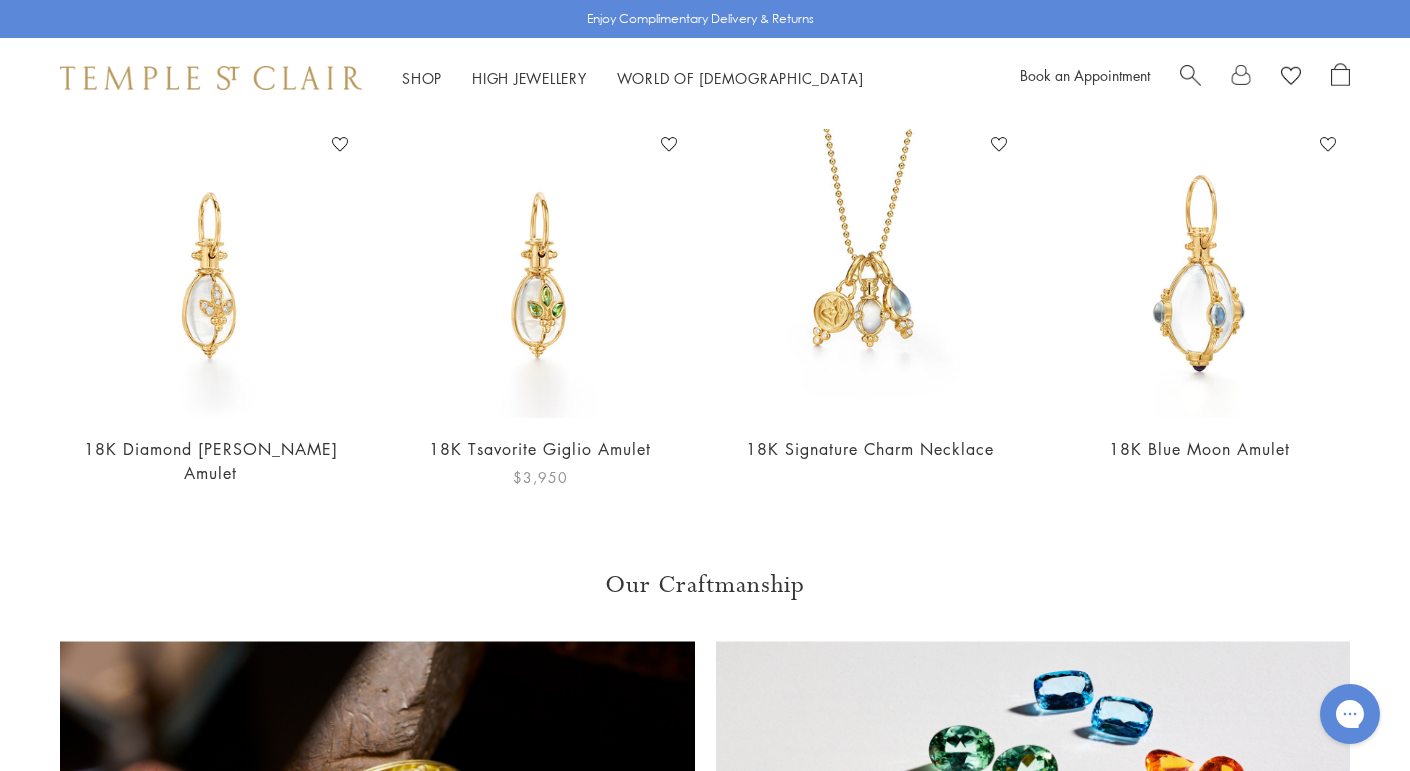 click at bounding box center [541, 274] 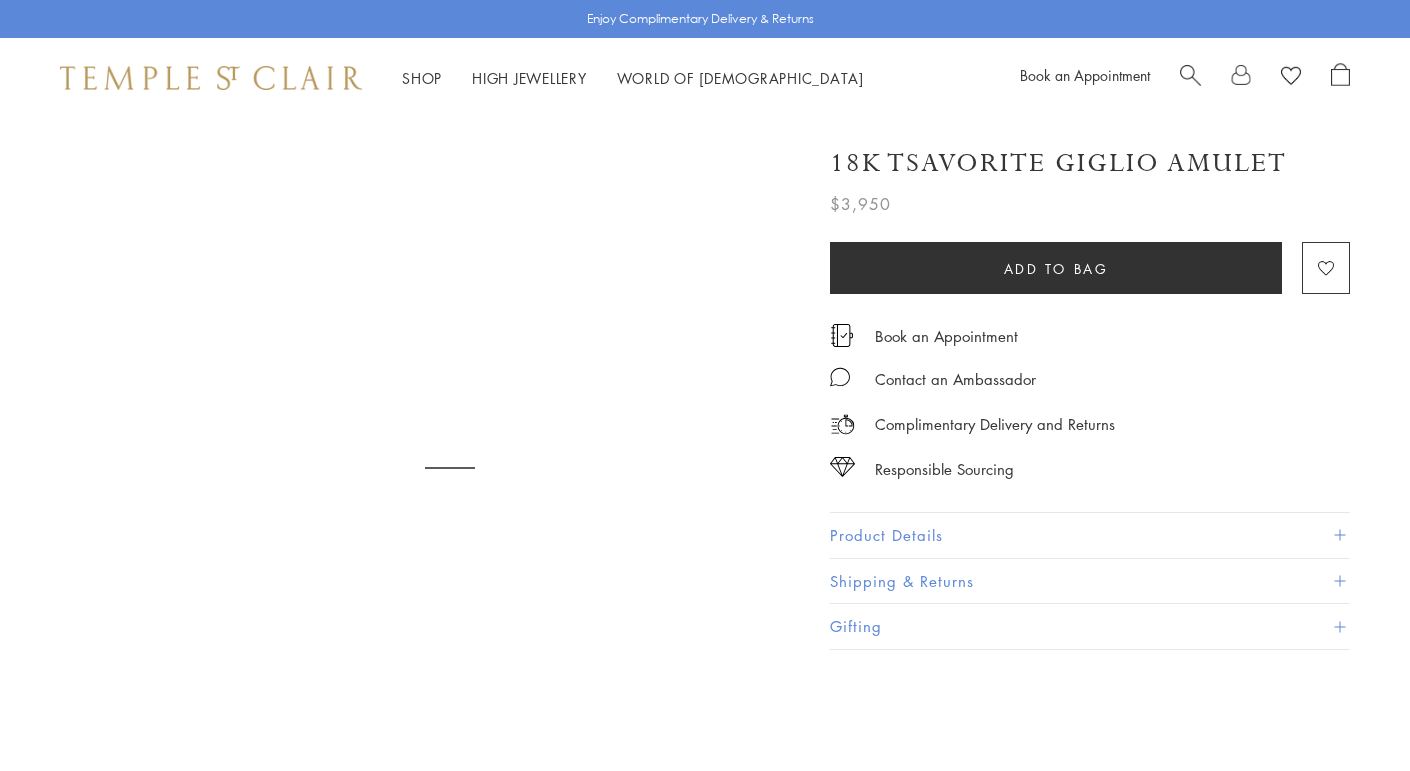 scroll, scrollTop: 0, scrollLeft: 0, axis: both 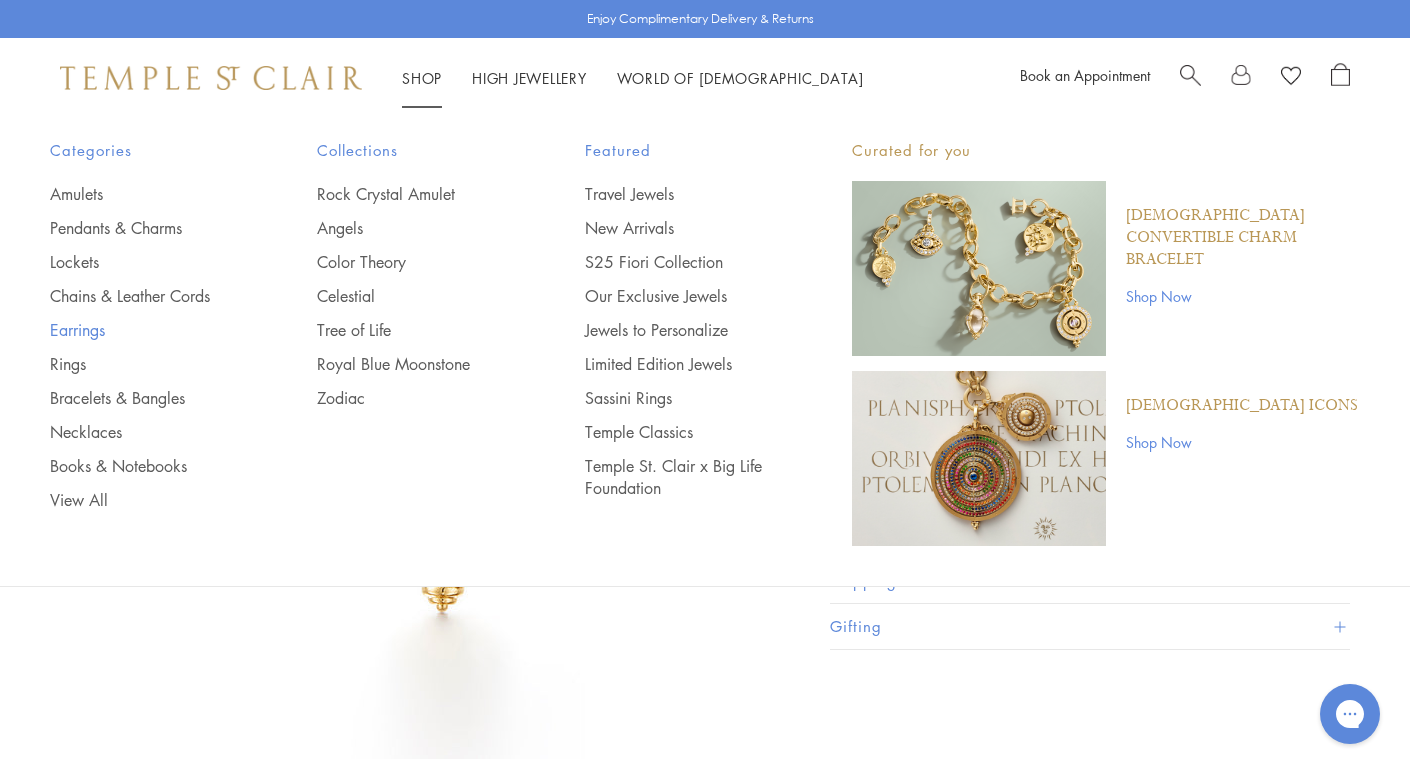 click on "Earrings" at bounding box center (143, 330) 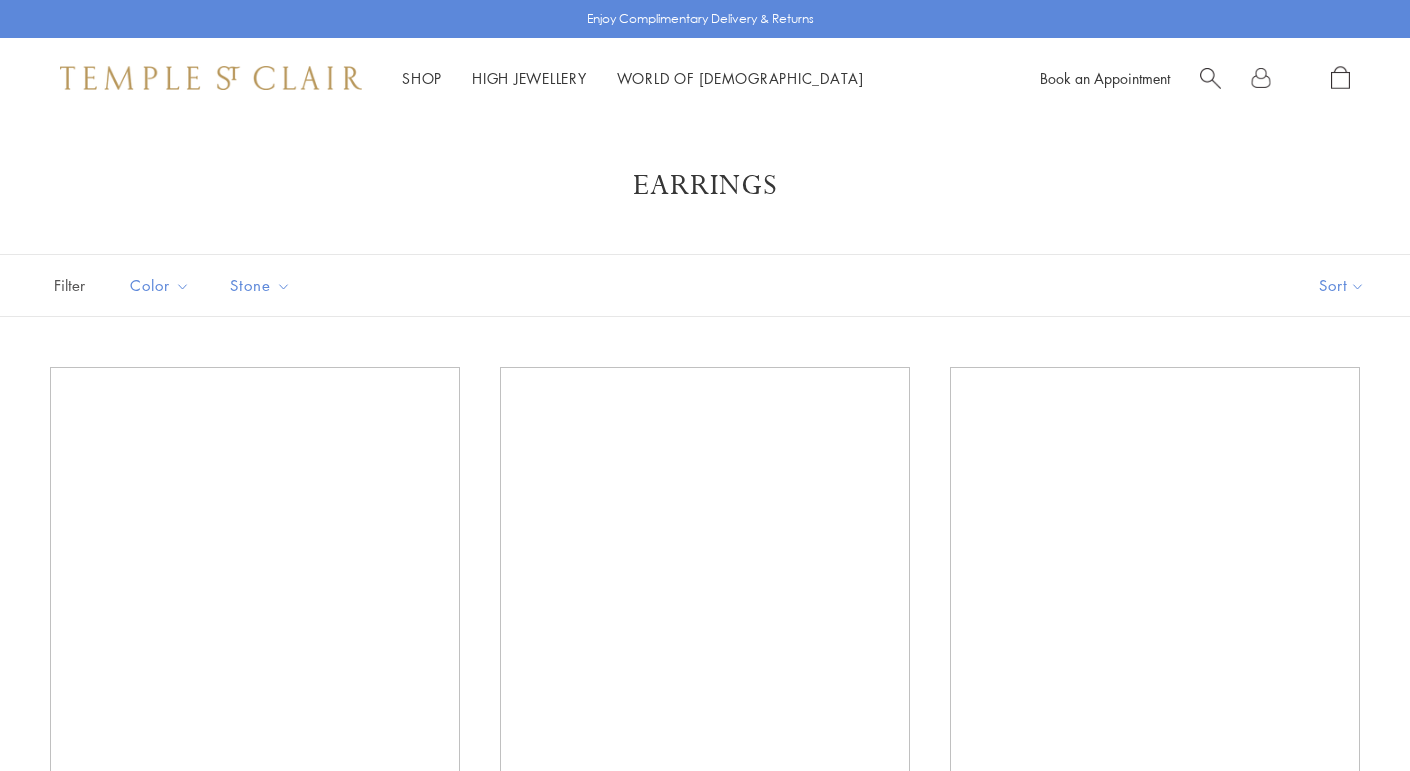 scroll, scrollTop: 0, scrollLeft: 0, axis: both 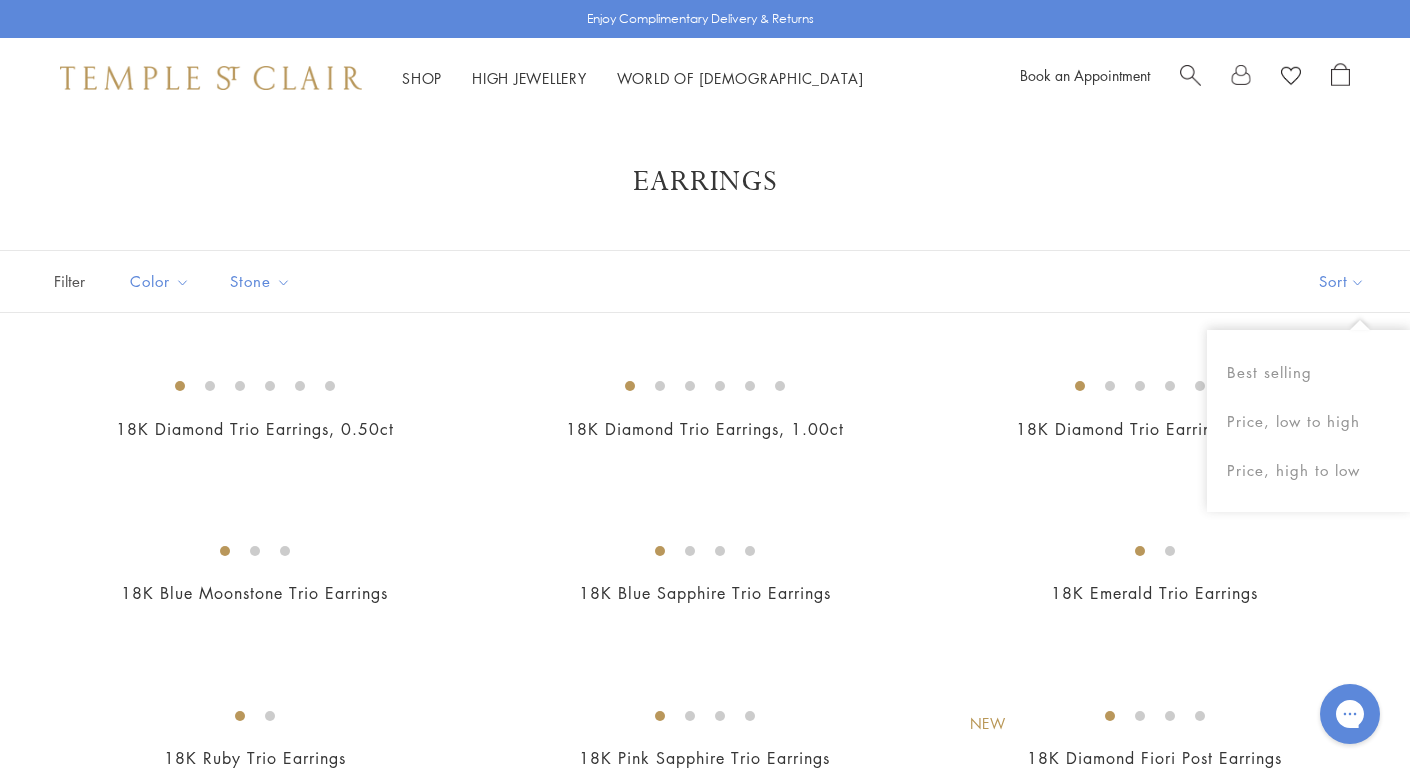 click on "Sort" at bounding box center (1342, 281) 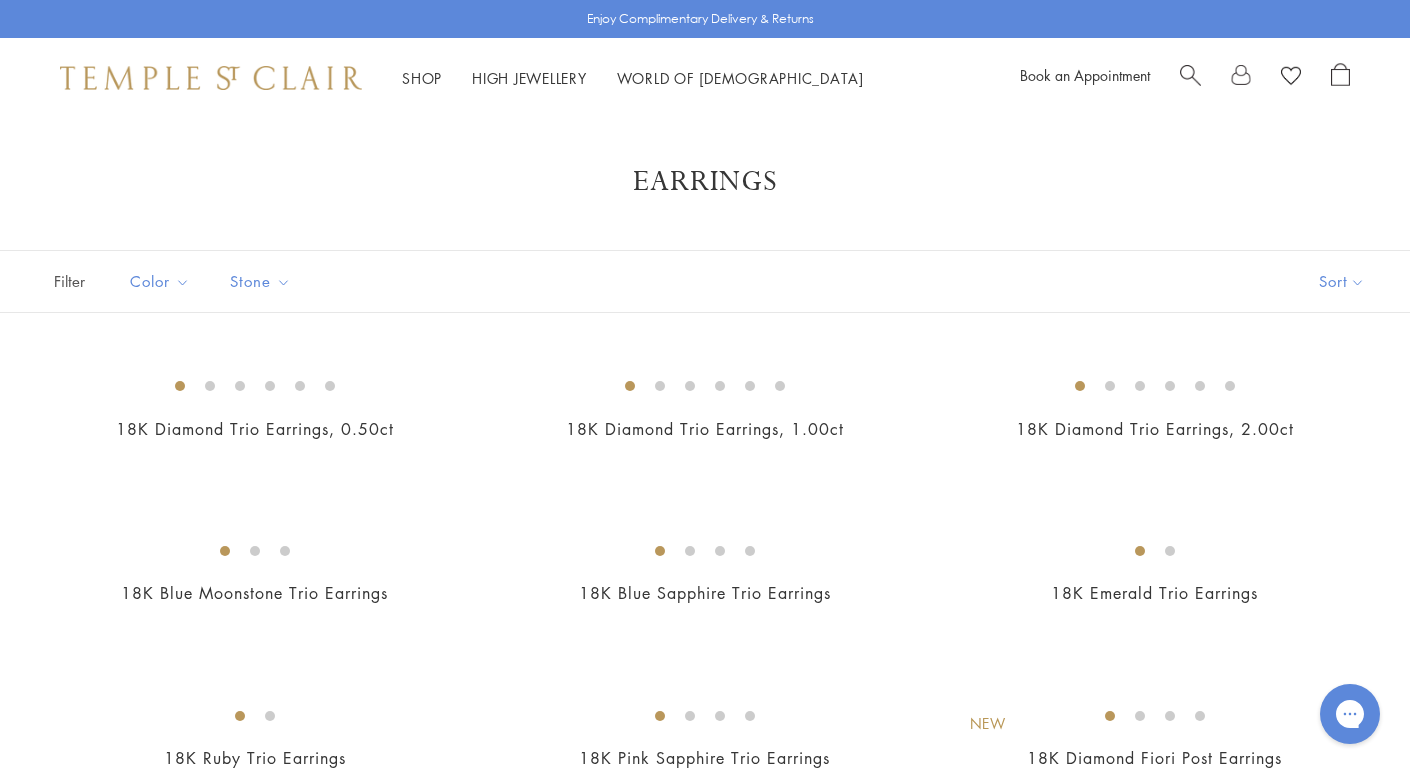 click on "Sort" at bounding box center [1342, 281] 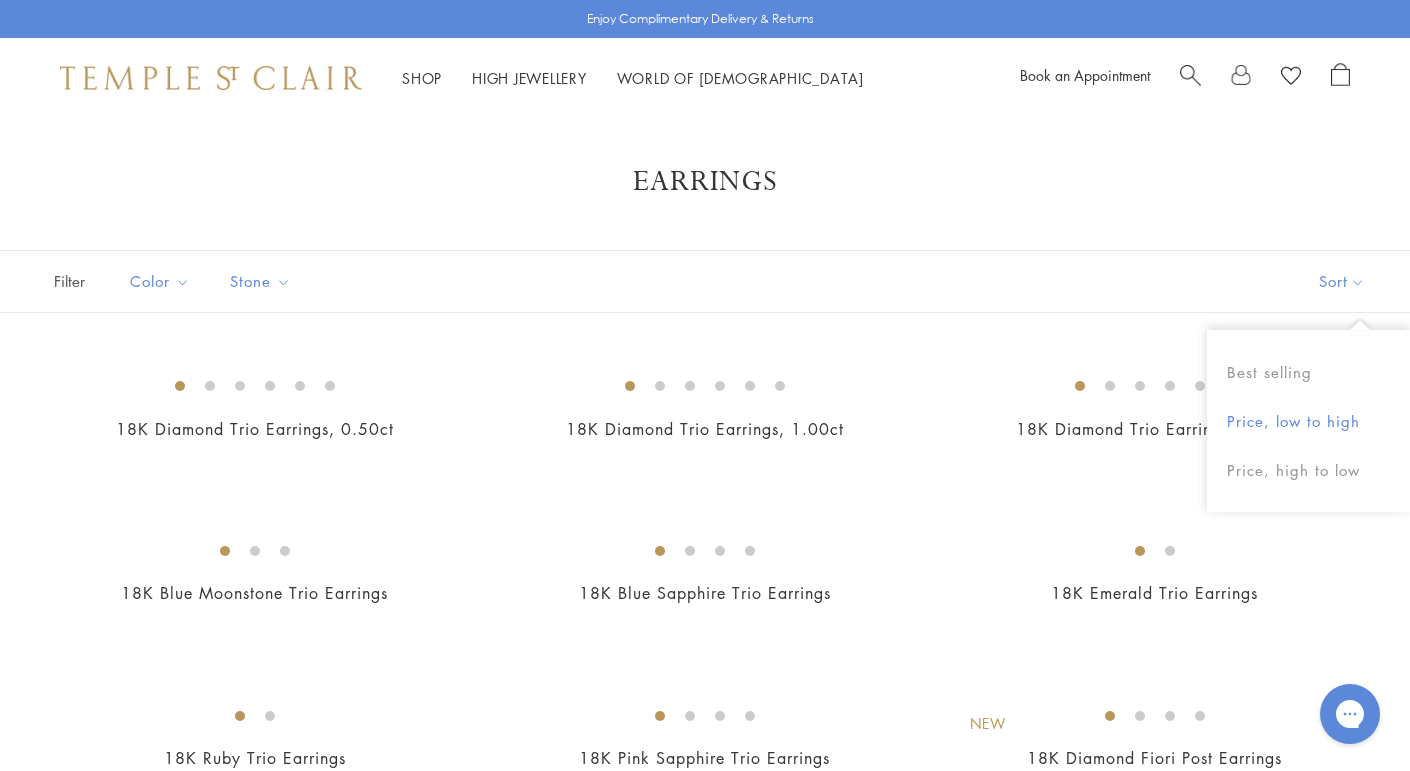 click on "Price, low to high" at bounding box center [1308, 421] 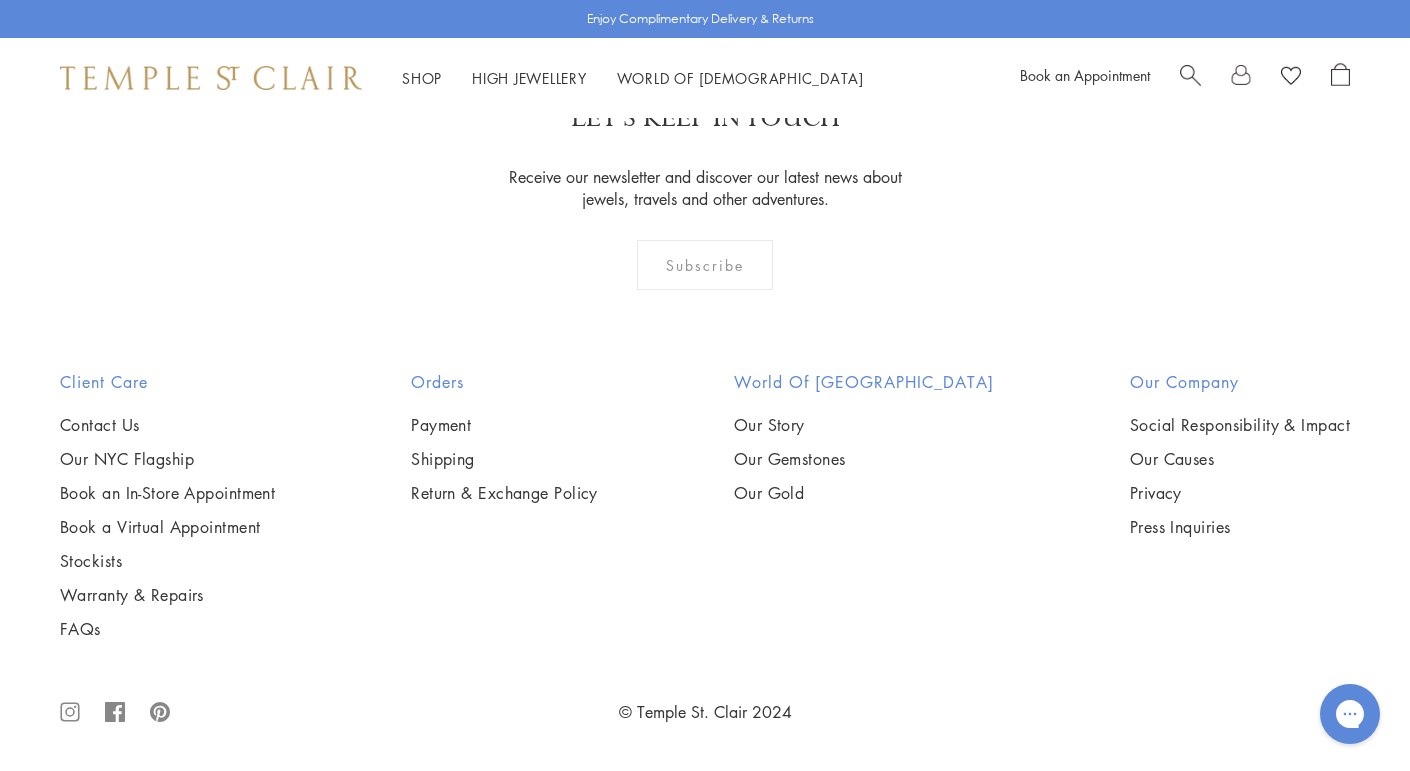 scroll, scrollTop: 6845, scrollLeft: 0, axis: vertical 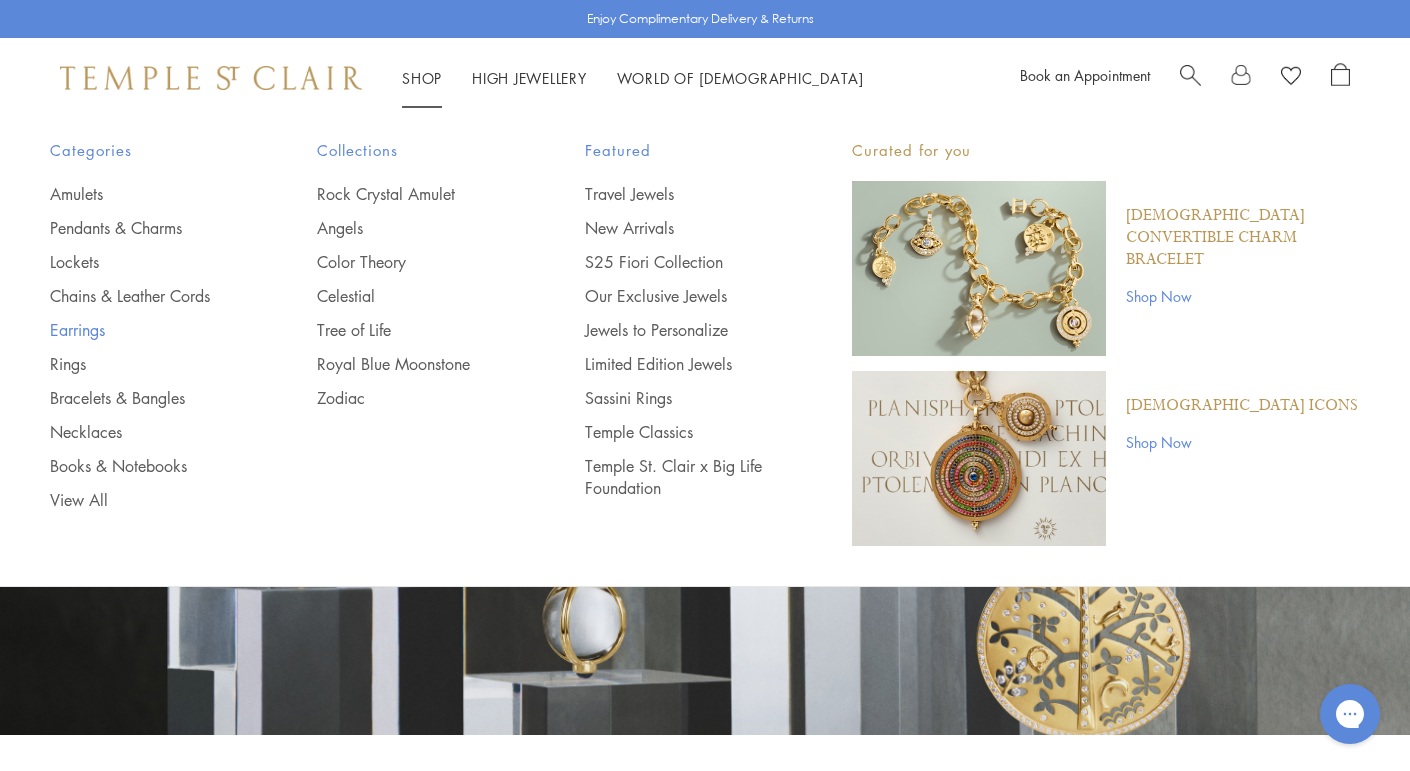 click on "Earrings" at bounding box center (143, 330) 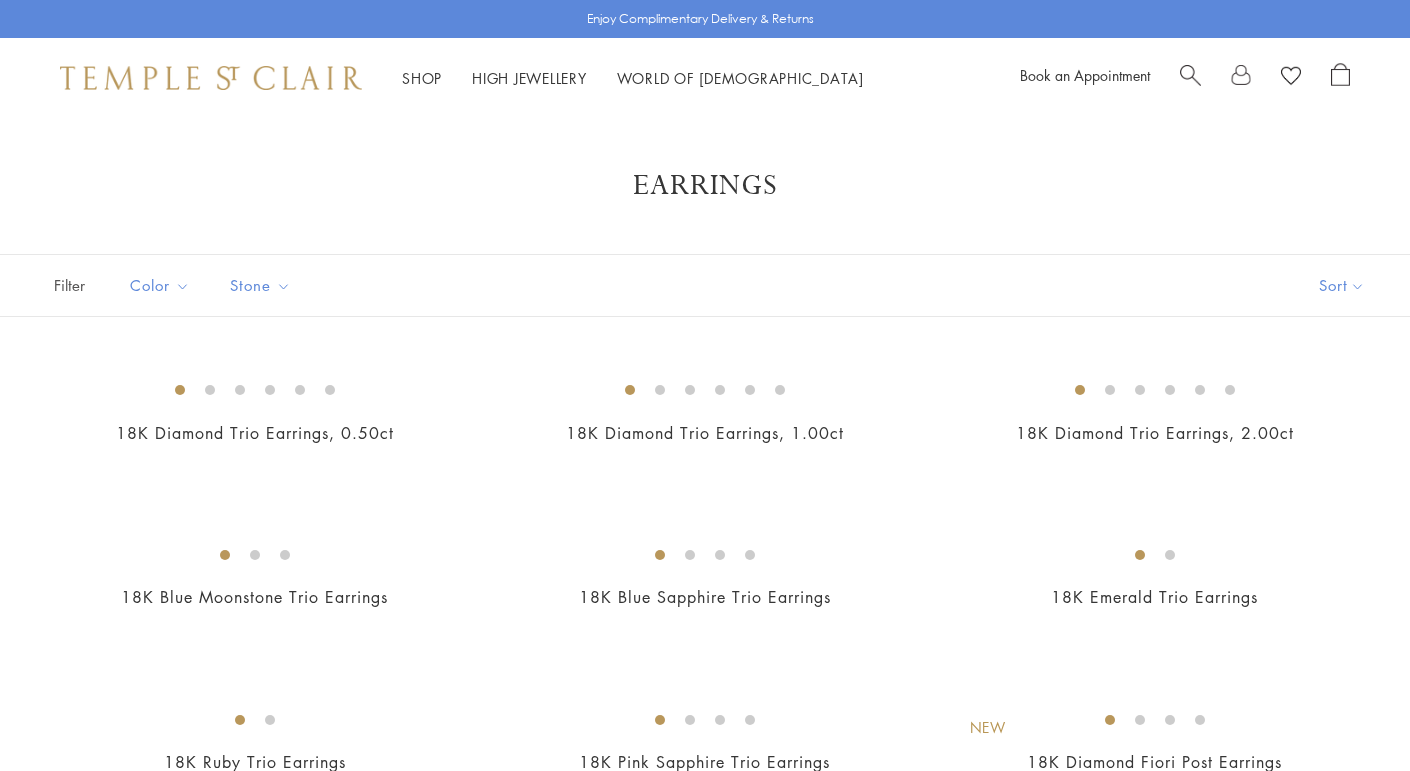 scroll, scrollTop: 0, scrollLeft: 0, axis: both 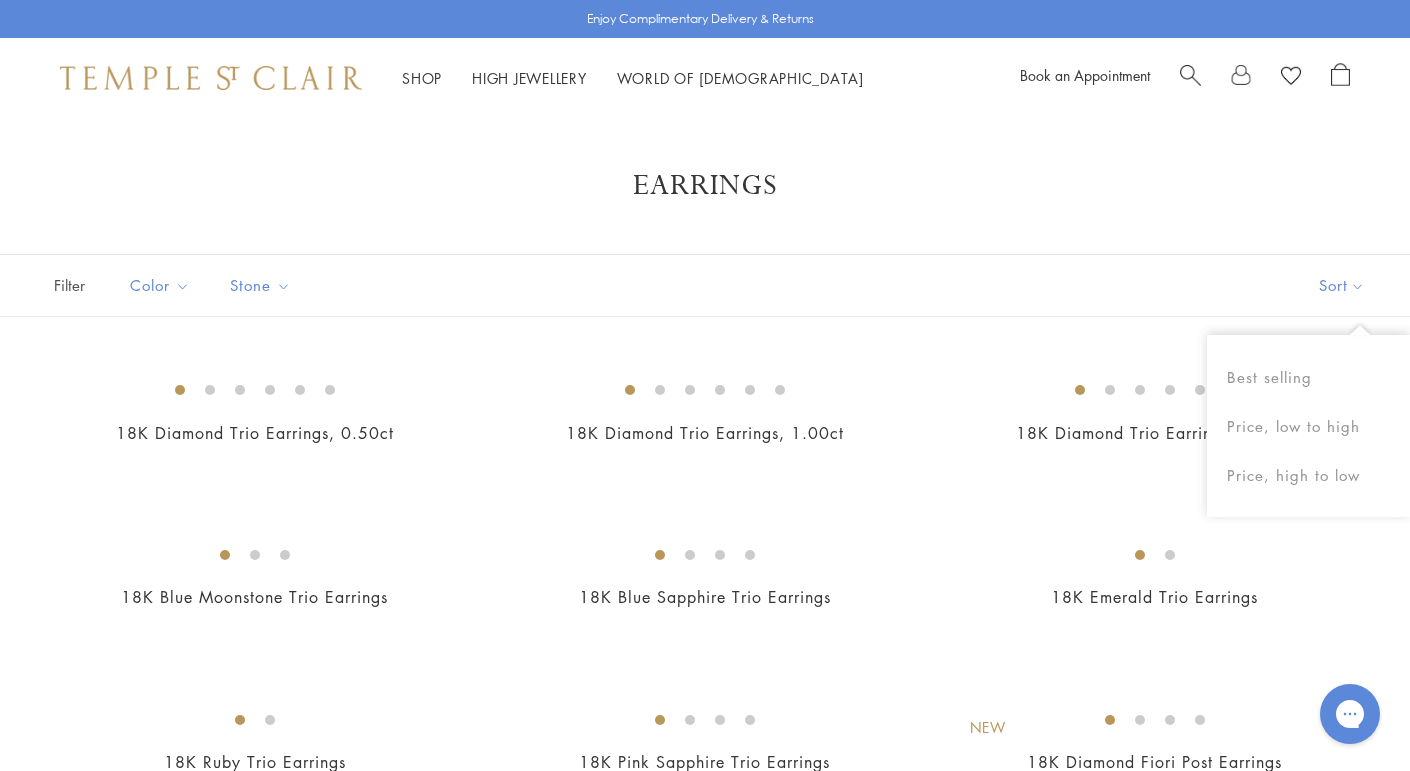 click on "Sort" at bounding box center [1342, 285] 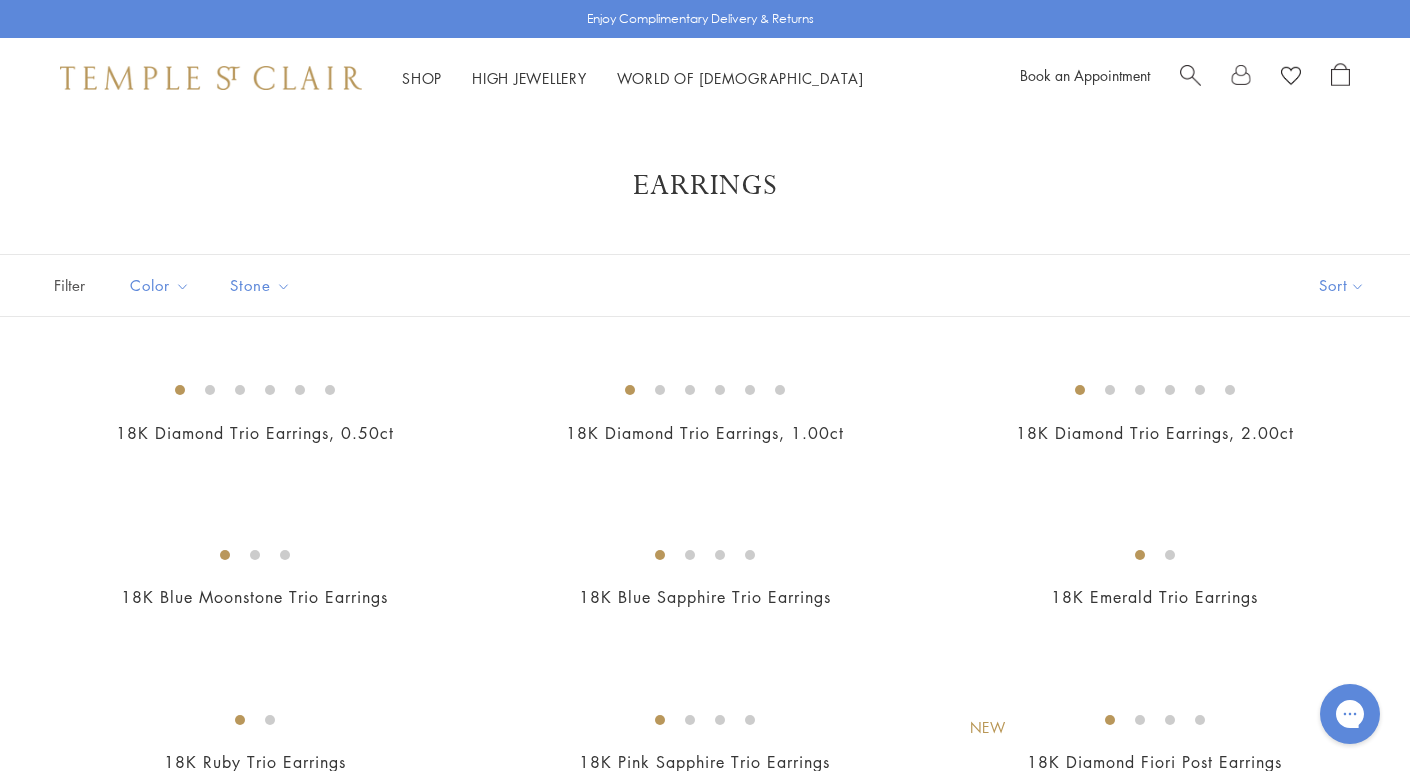 click on "Sort" at bounding box center [1342, 285] 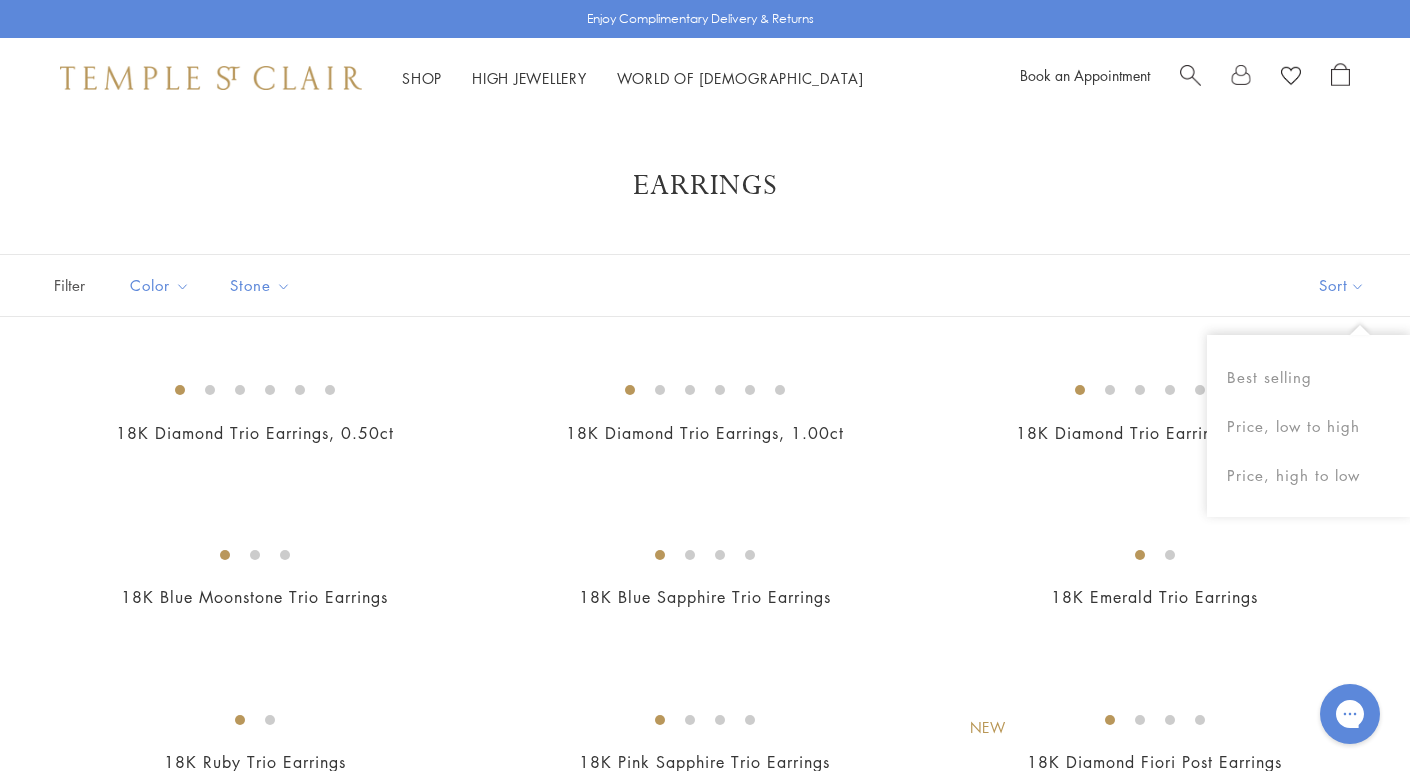 click on "Sort" at bounding box center (1342, 285) 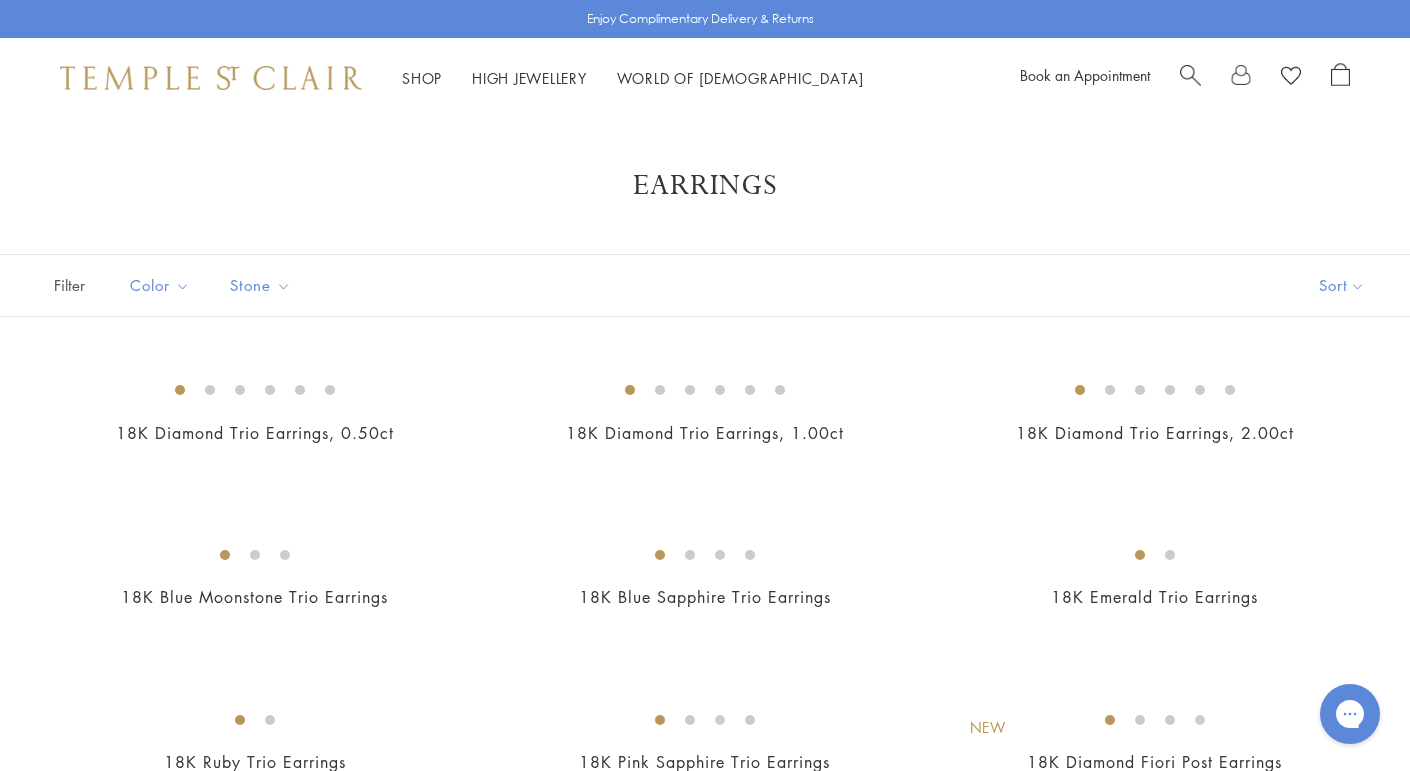 click on "Sort" at bounding box center (1342, 285) 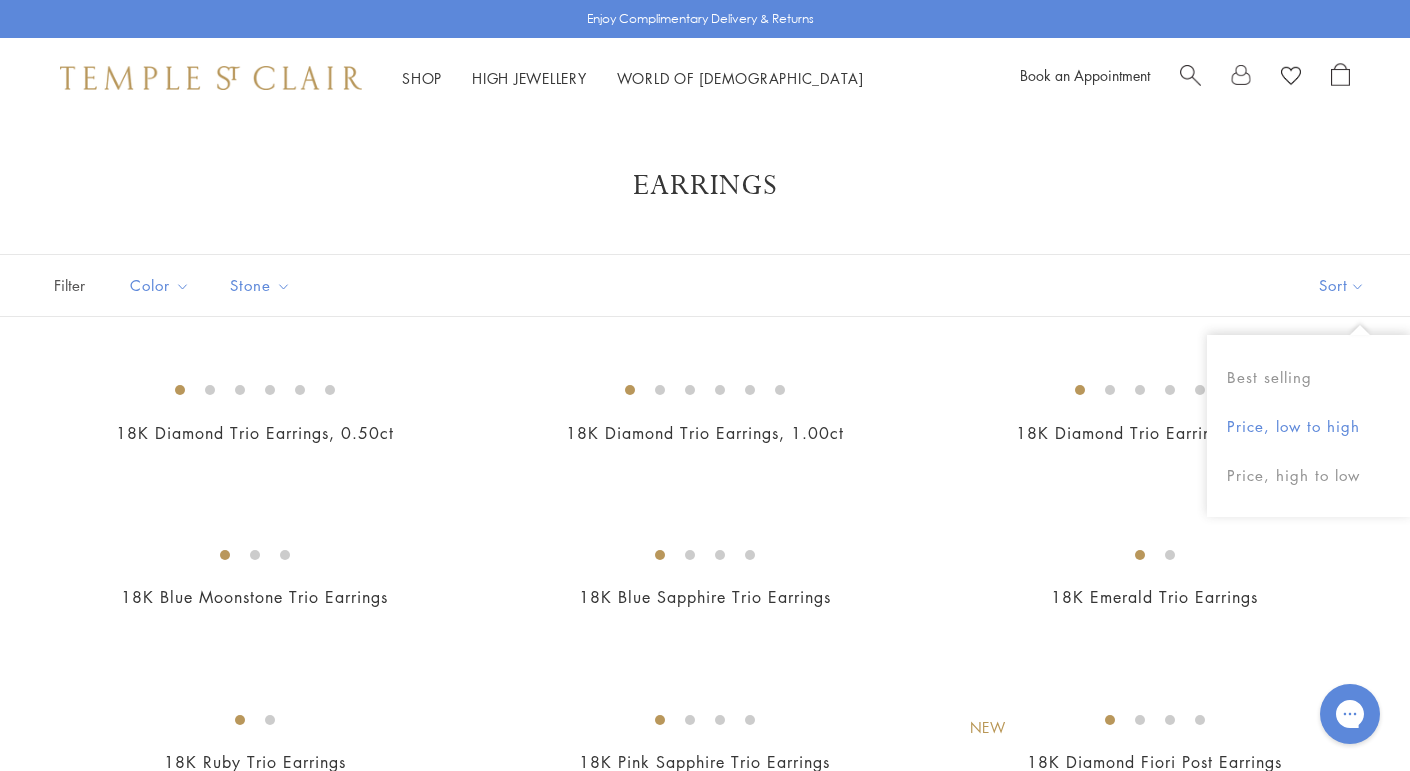 click on "Price, low to high" at bounding box center (1308, 426) 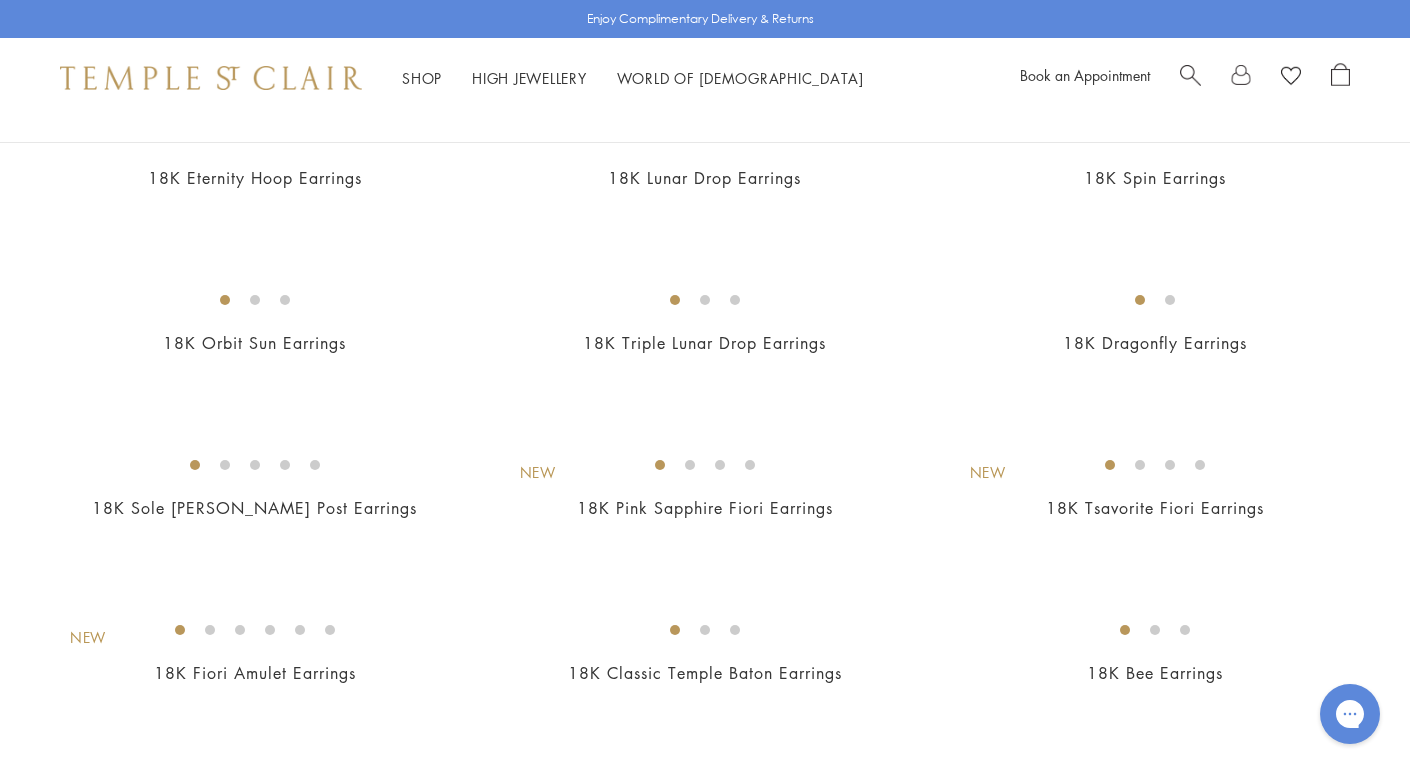scroll, scrollTop: 2260, scrollLeft: 0, axis: vertical 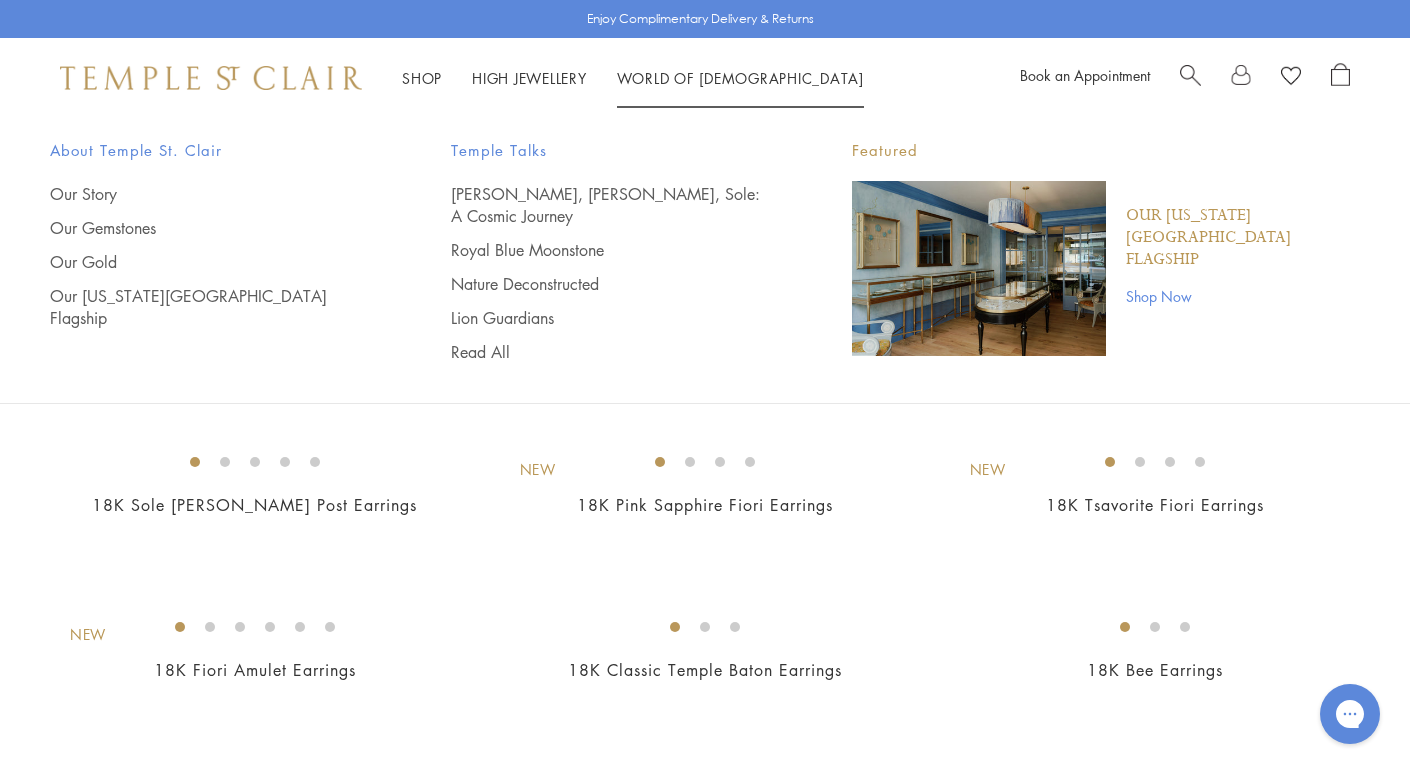 click on "Shop Now" at bounding box center [1243, 296] 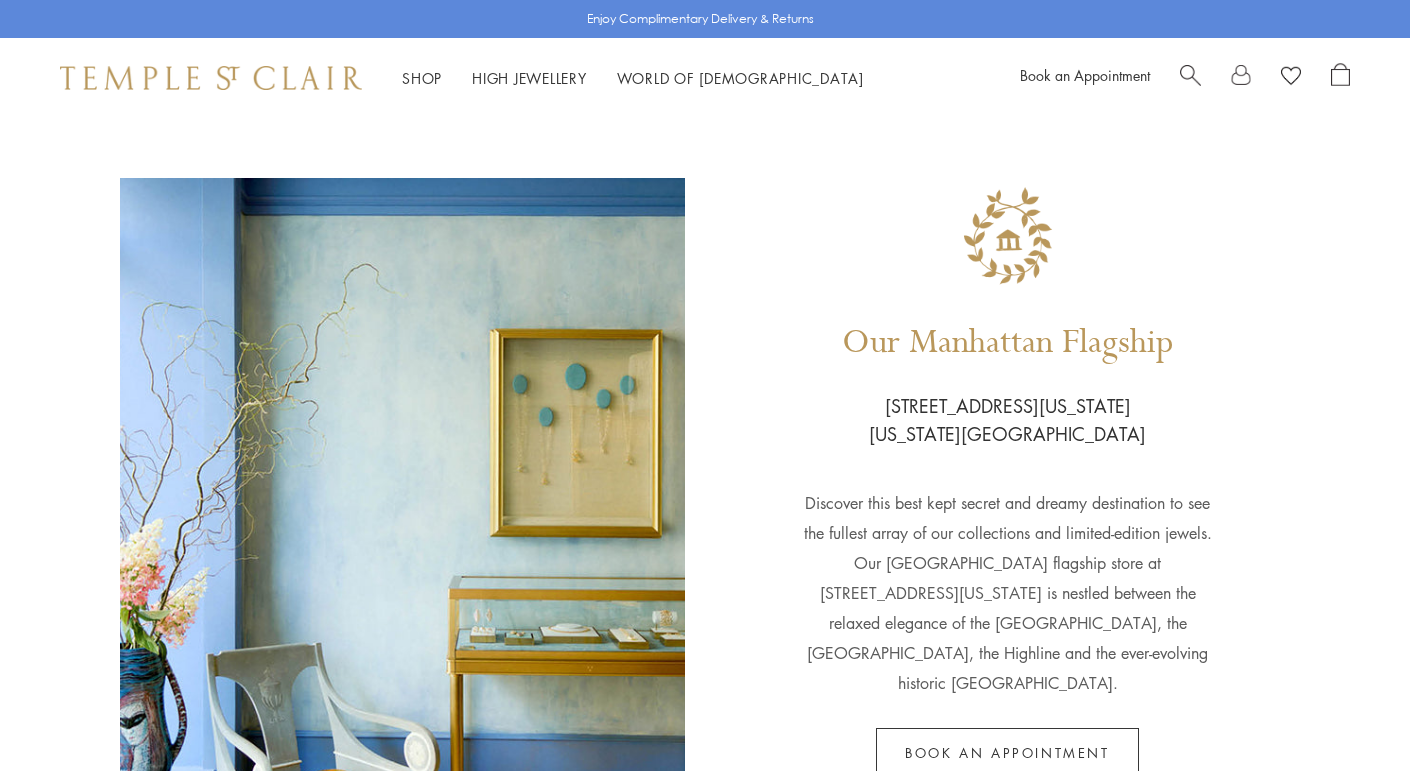 scroll, scrollTop: 0, scrollLeft: 0, axis: both 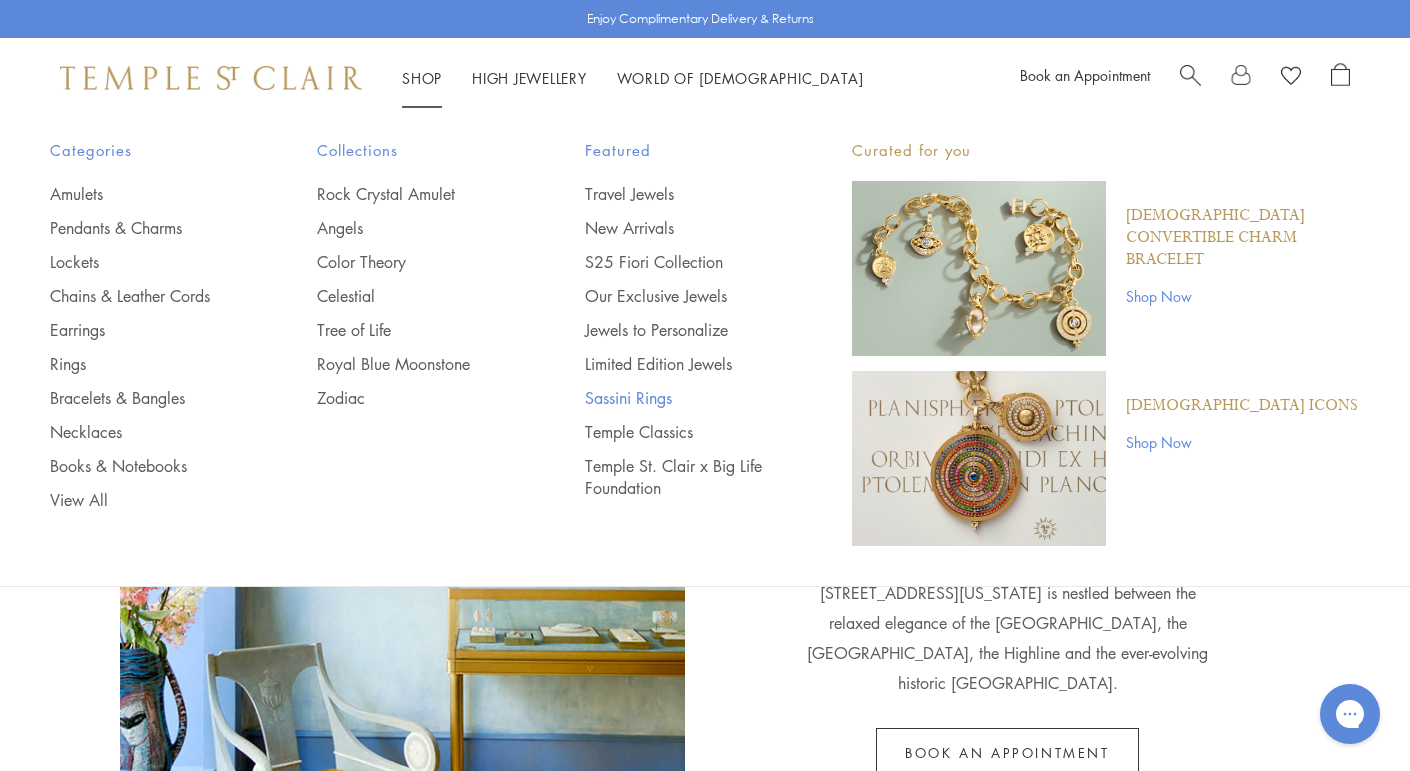 click on "Sassini Rings" at bounding box center [678, 398] 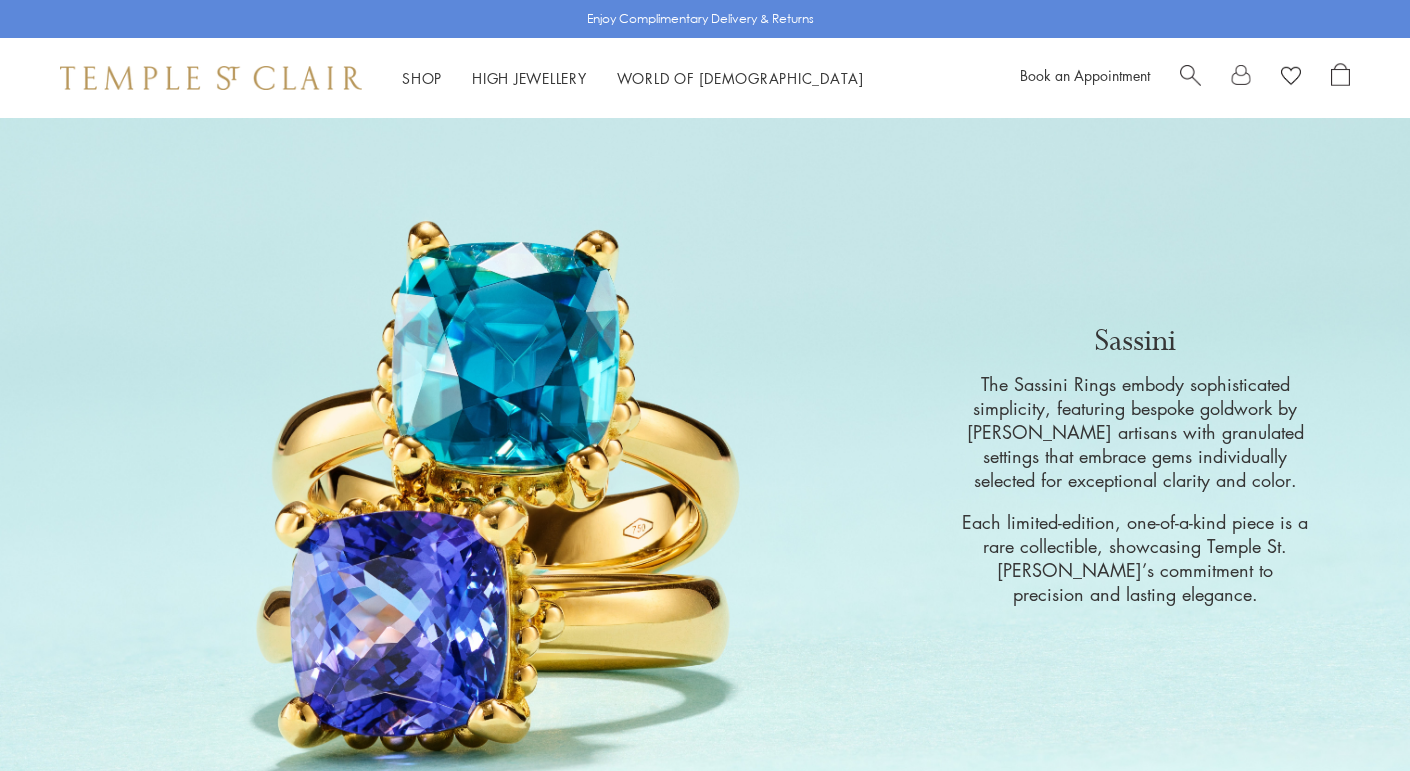 scroll, scrollTop: 0, scrollLeft: 0, axis: both 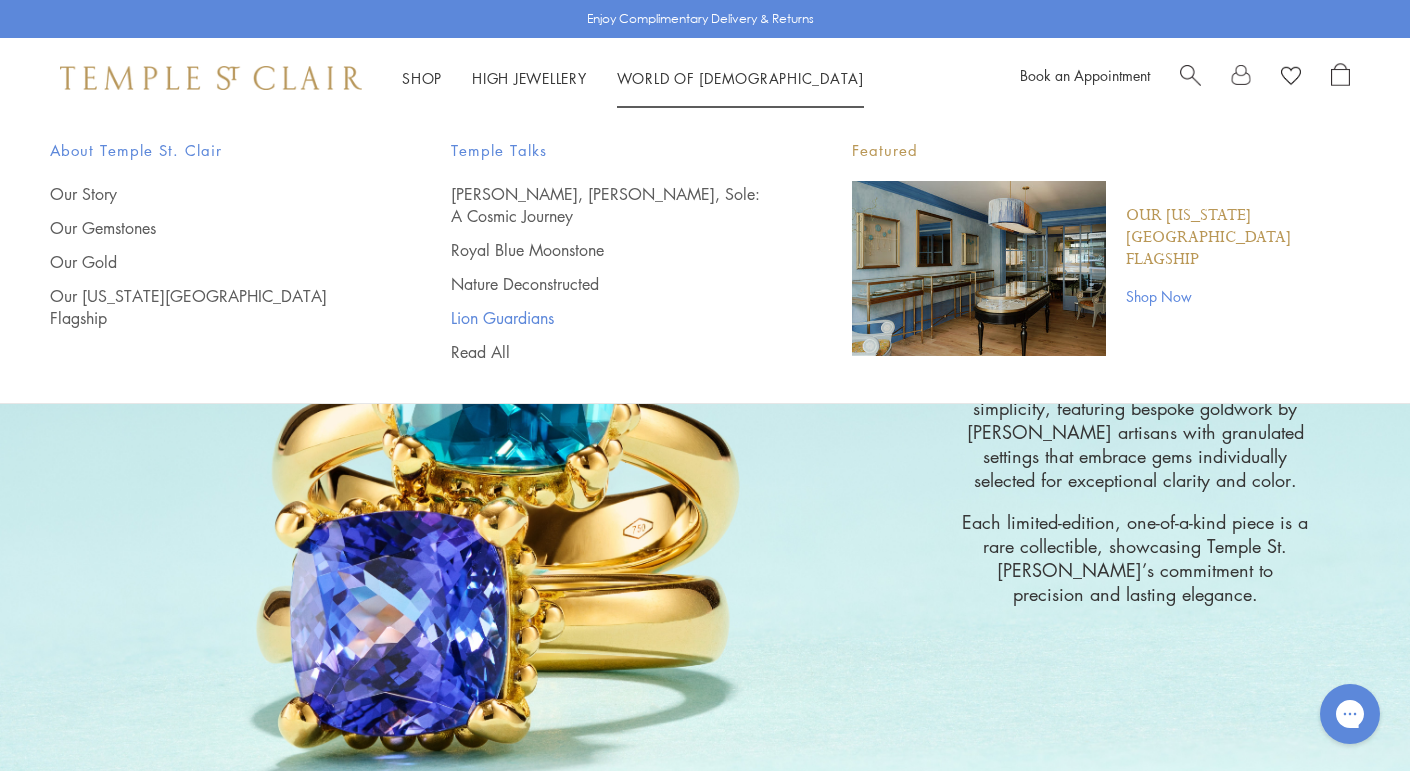 click on "Lion Guardians" at bounding box center [611, 318] 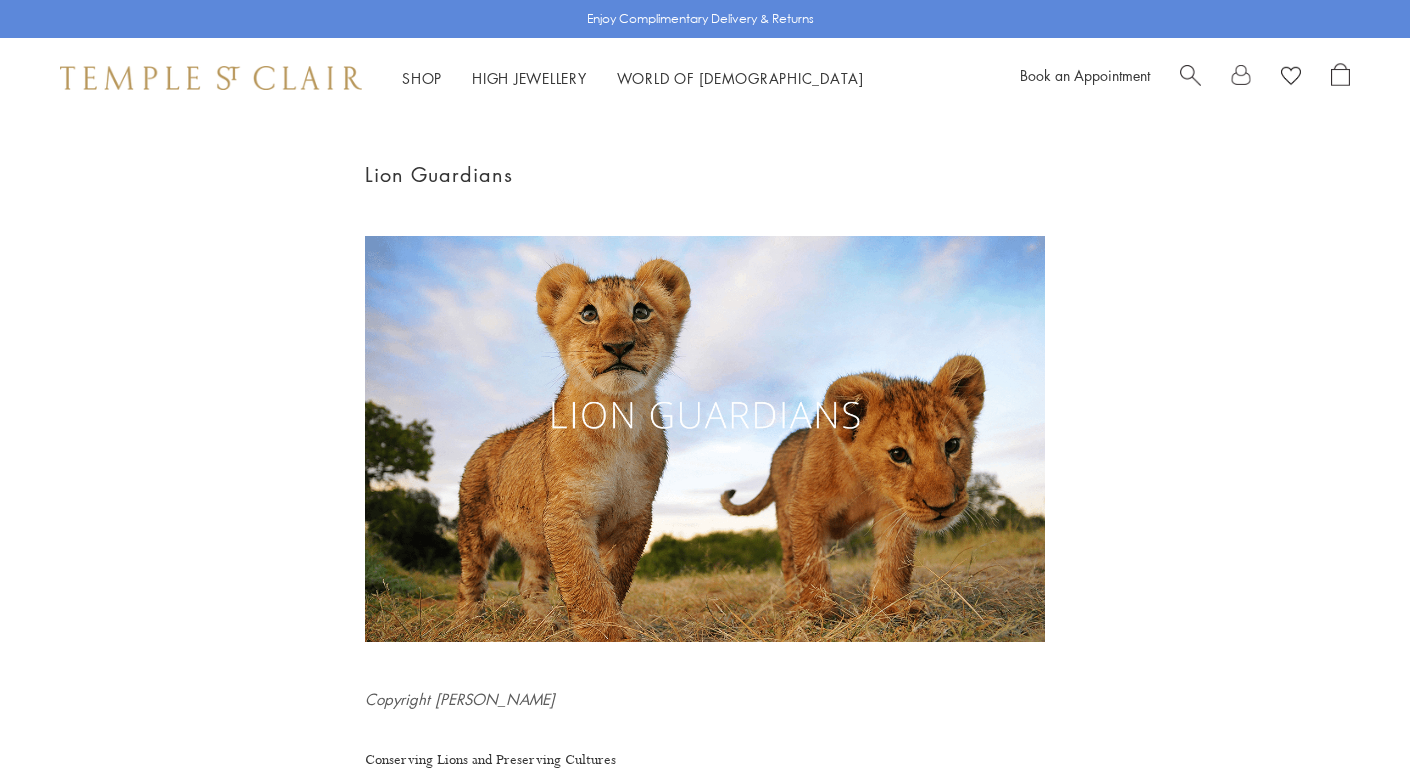 scroll, scrollTop: 0, scrollLeft: 0, axis: both 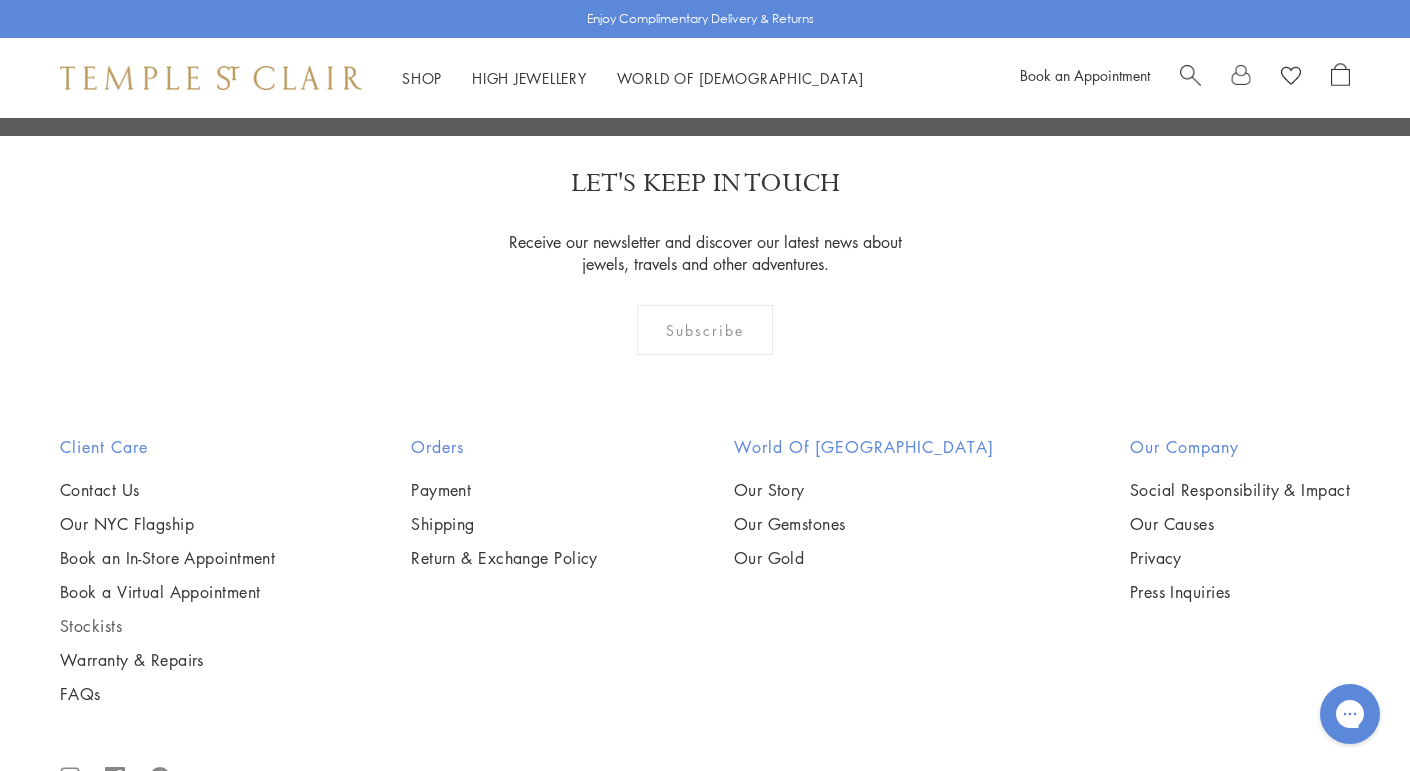 click on "Stockists" at bounding box center [167, 626] 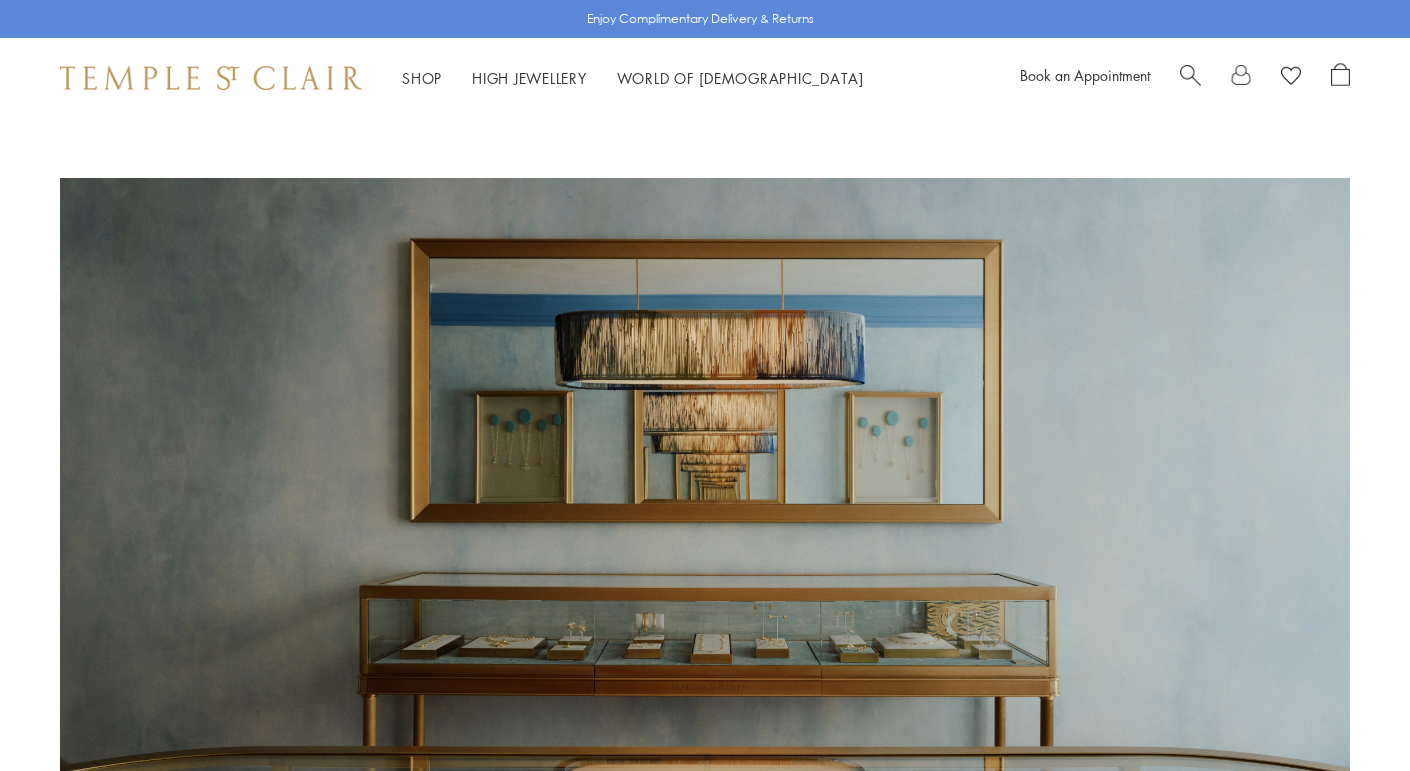 scroll, scrollTop: 0, scrollLeft: 0, axis: both 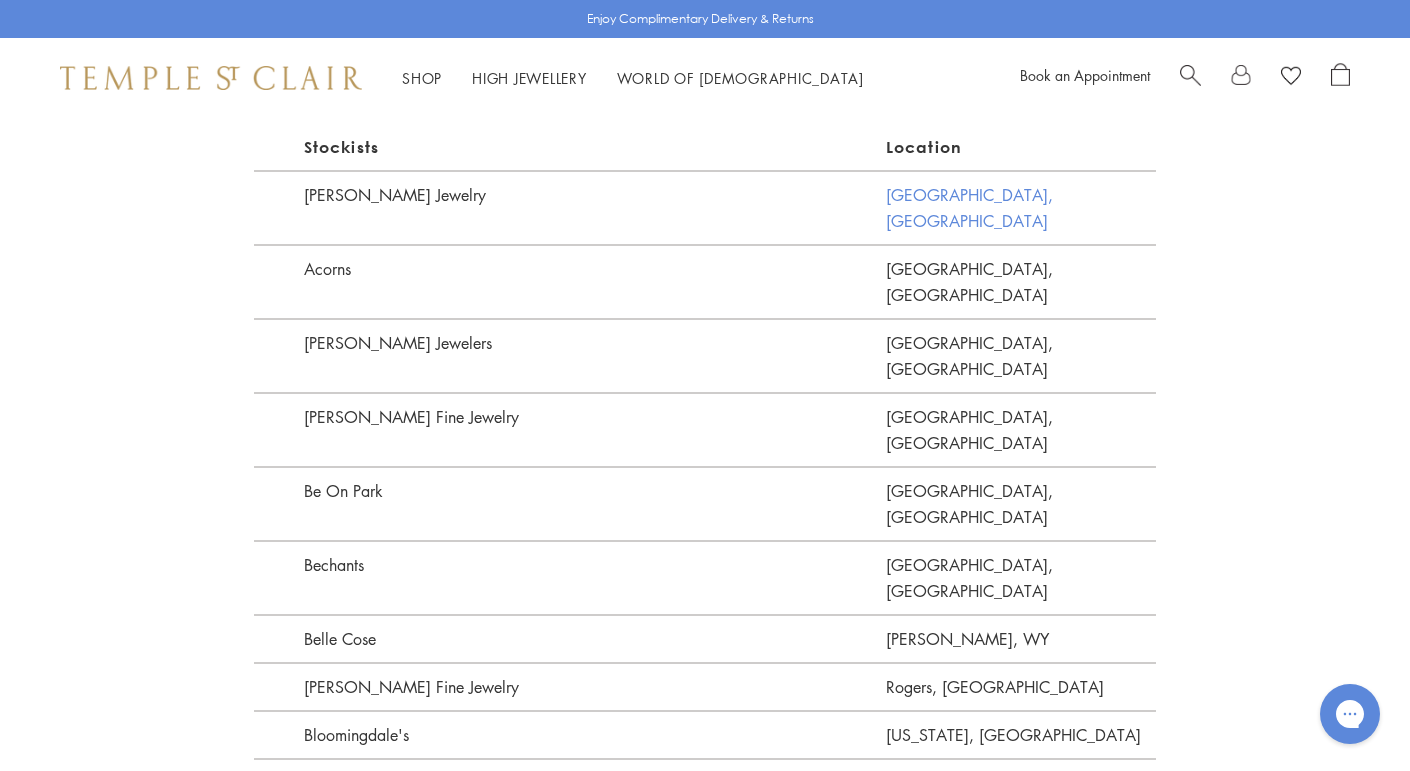 click on "Chicago, IL" at bounding box center [1021, 207] 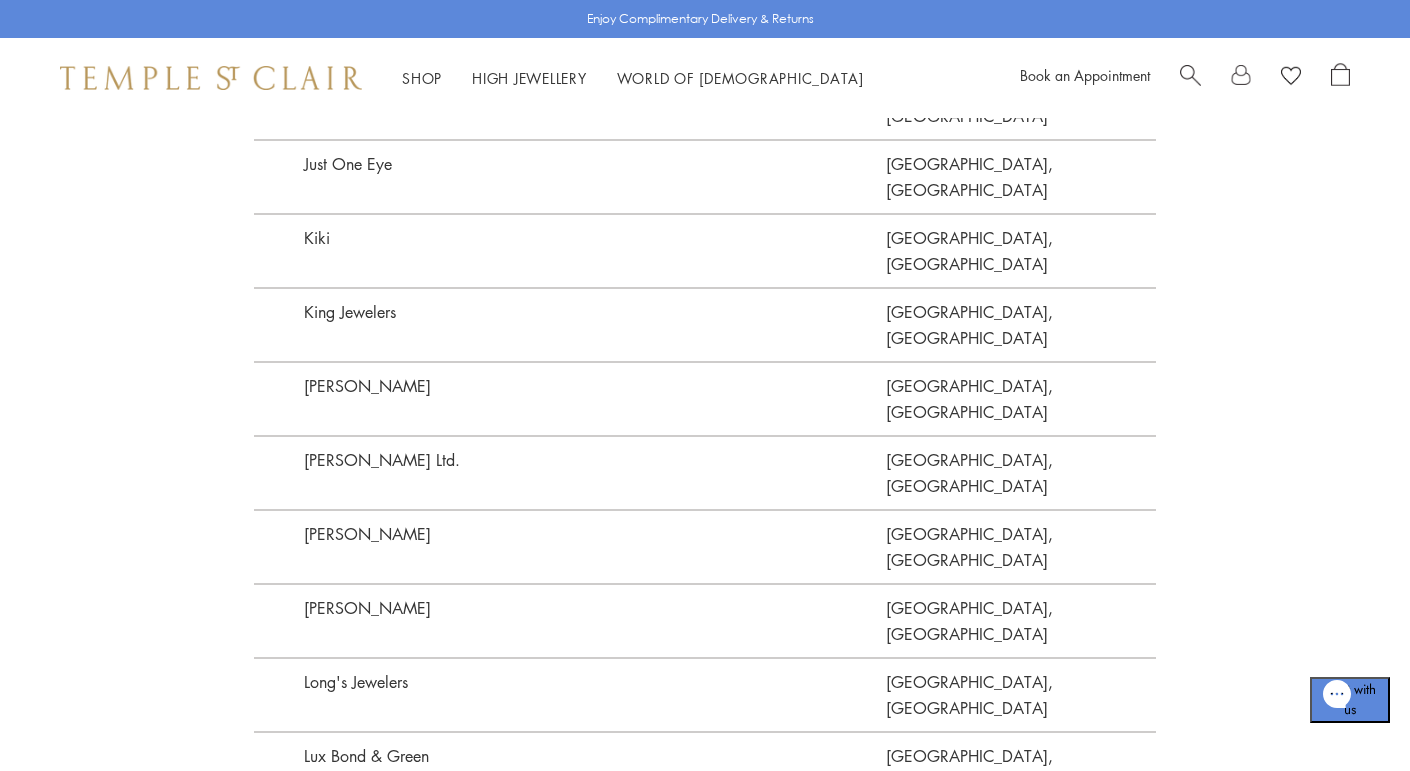 scroll, scrollTop: 3435, scrollLeft: 0, axis: vertical 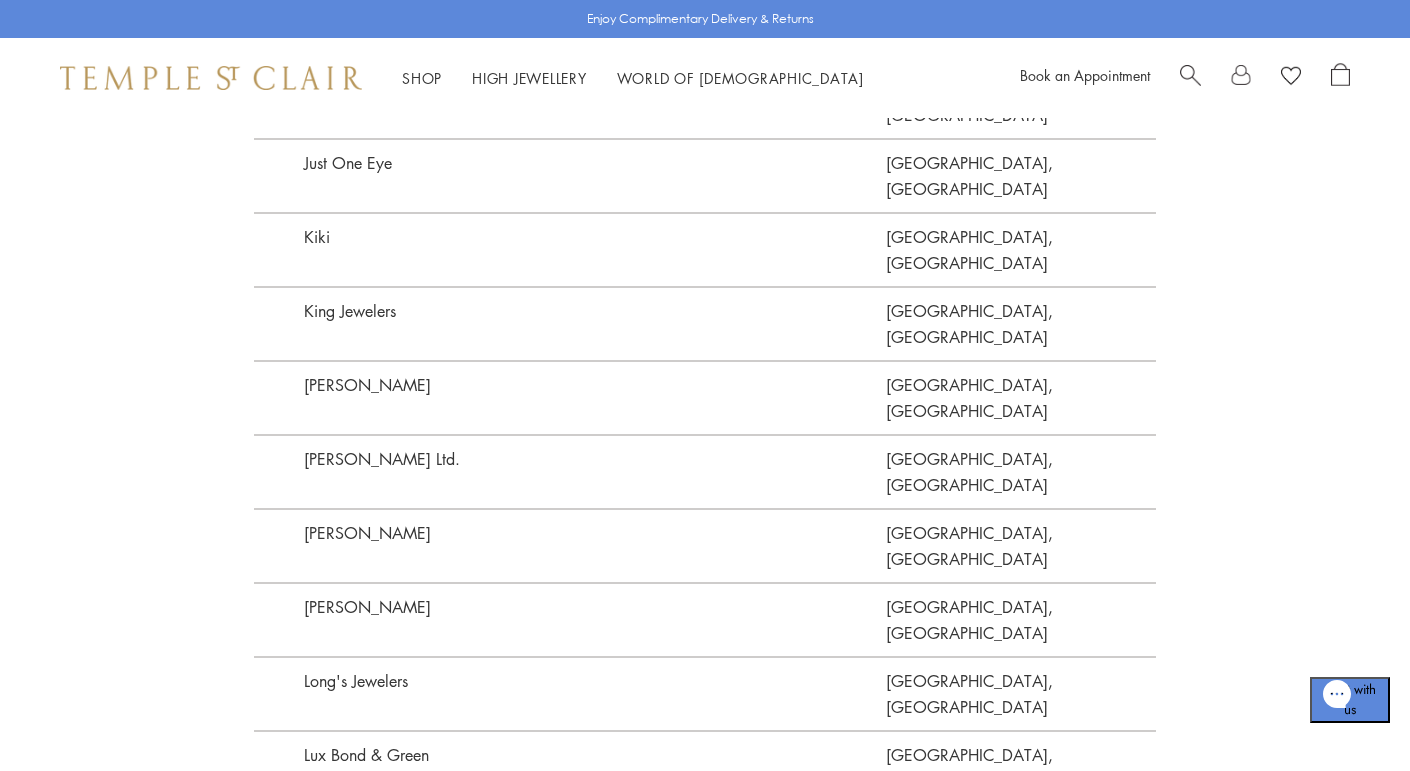 click on "Wilmington, NC" at bounding box center (1021, 1555) 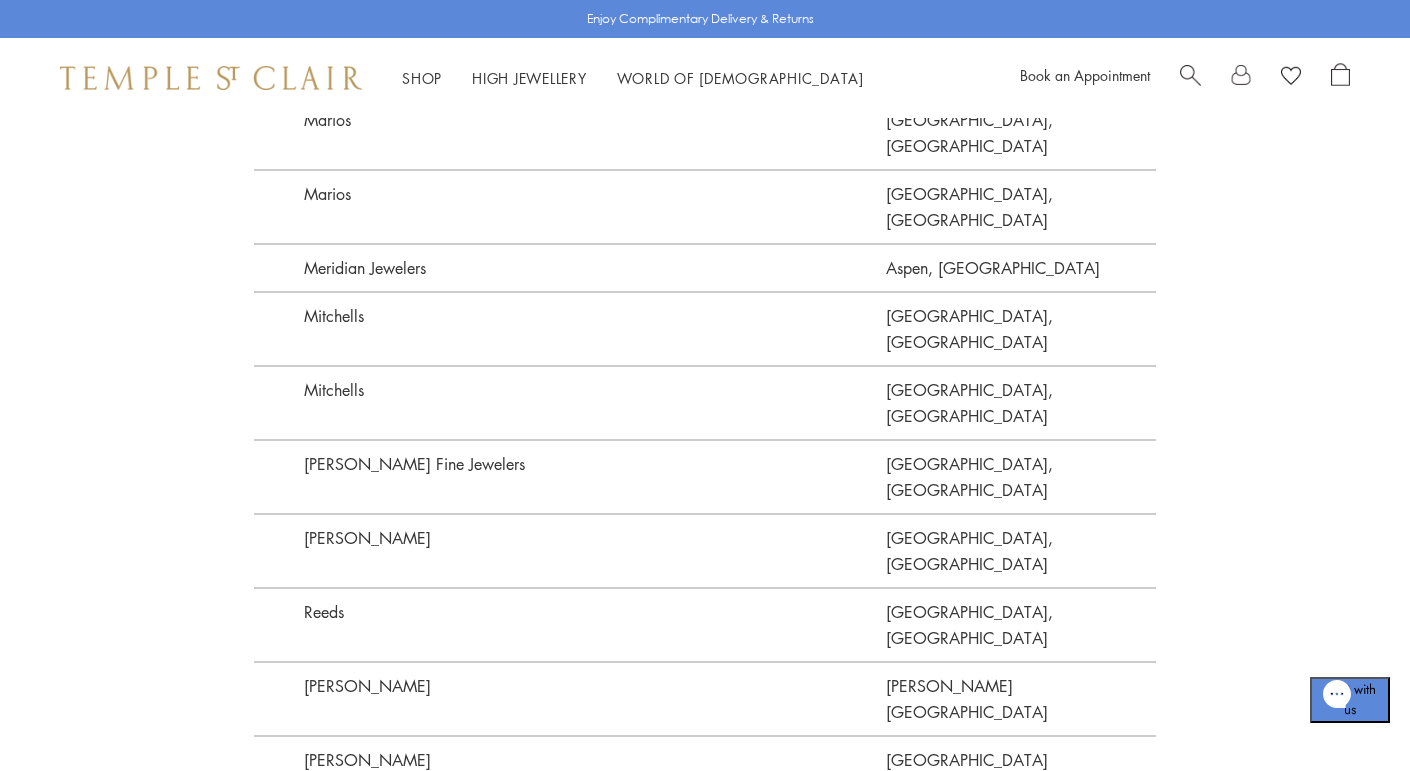 scroll, scrollTop: 4369, scrollLeft: 0, axis: vertical 